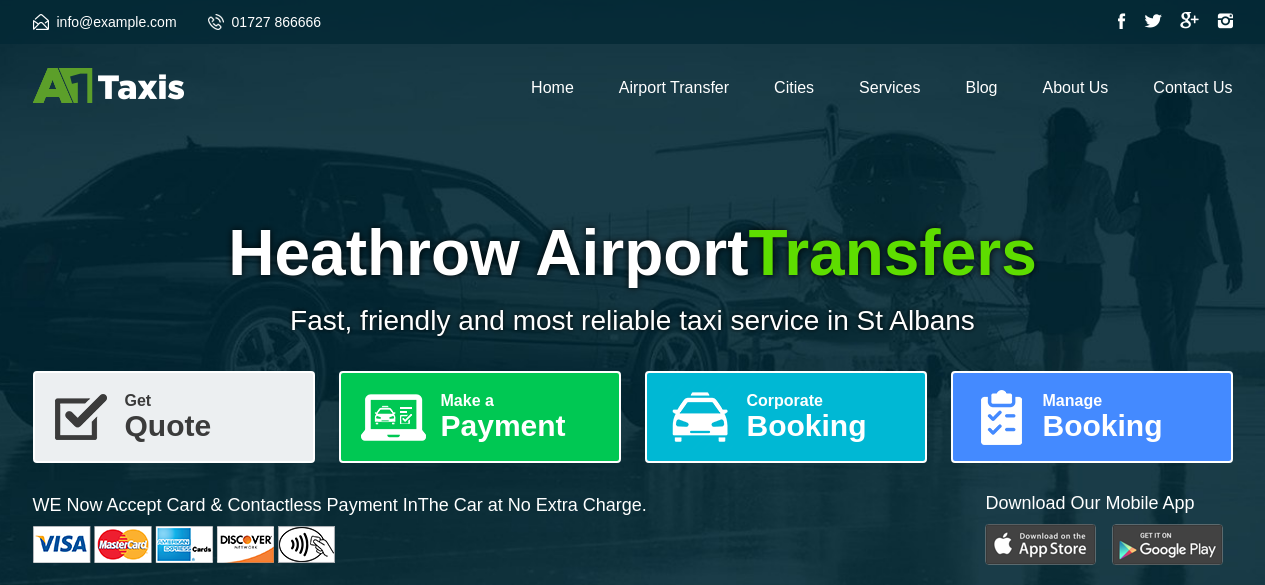 scroll, scrollTop: 0, scrollLeft: 0, axis: both 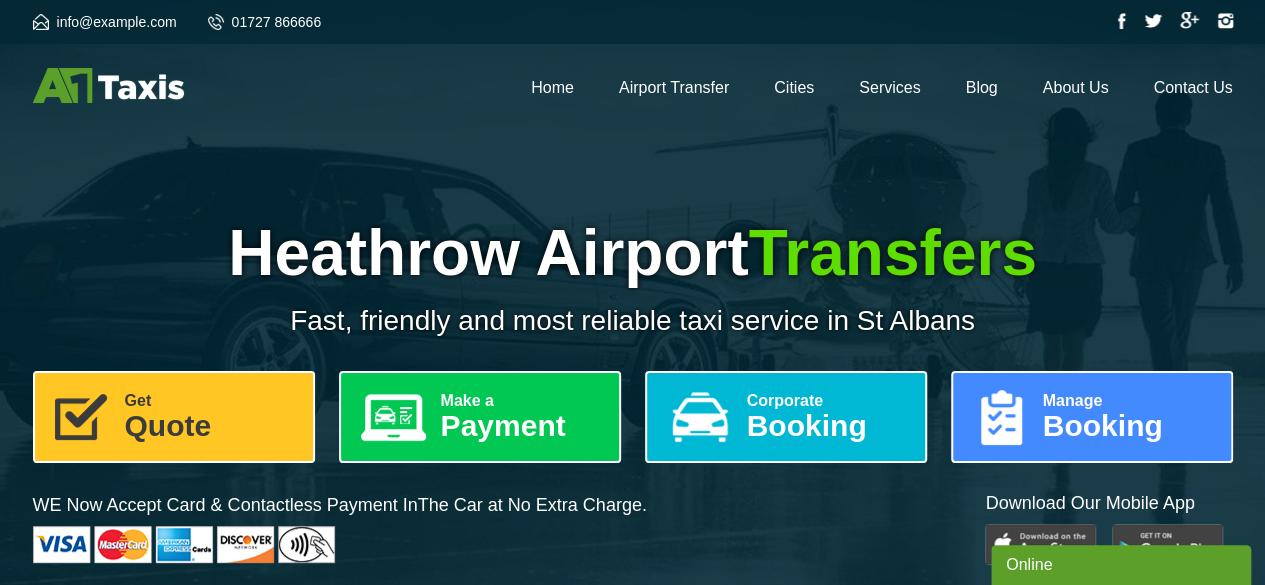 click on "Get" at bounding box center (211, 401) 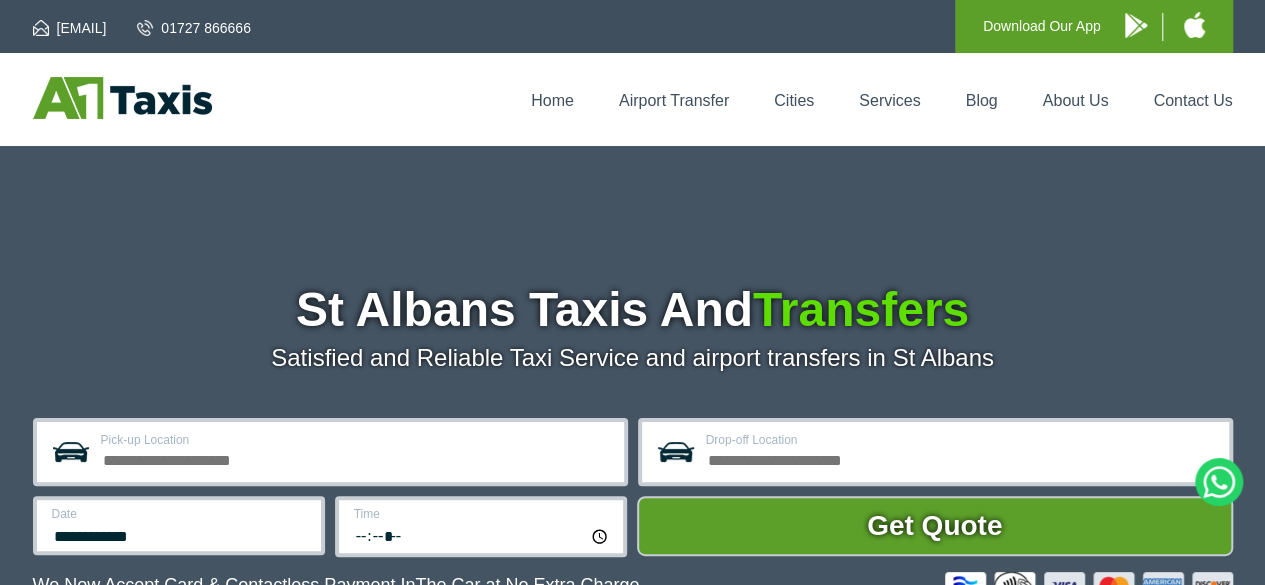 scroll, scrollTop: 200, scrollLeft: 0, axis: vertical 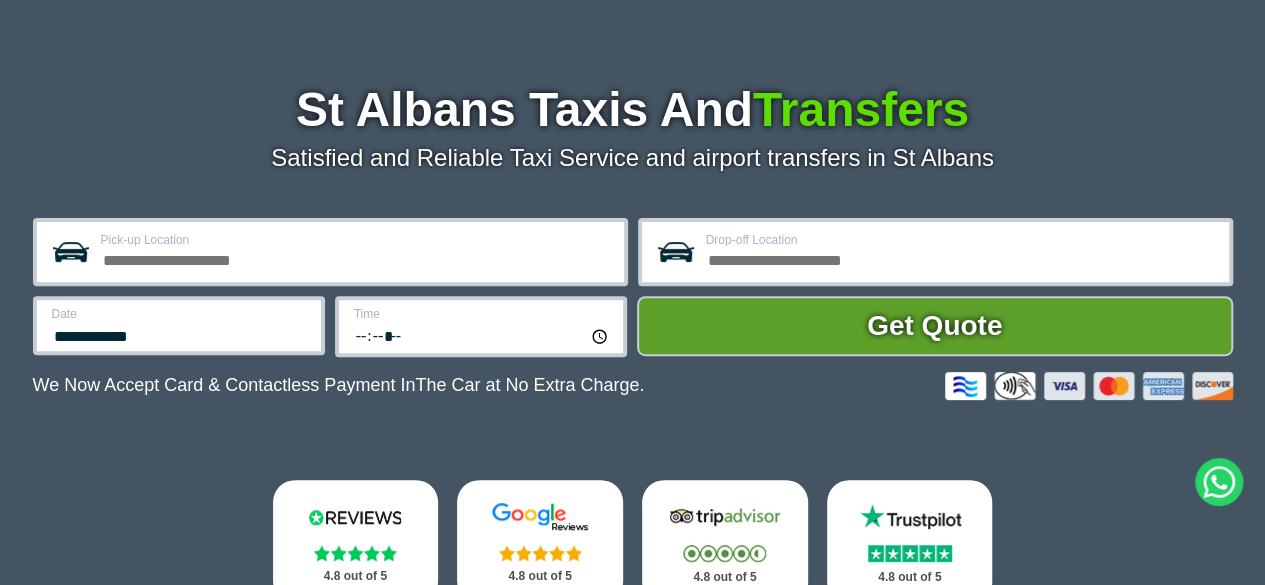 click on "Pick-up Location" at bounding box center [356, 258] 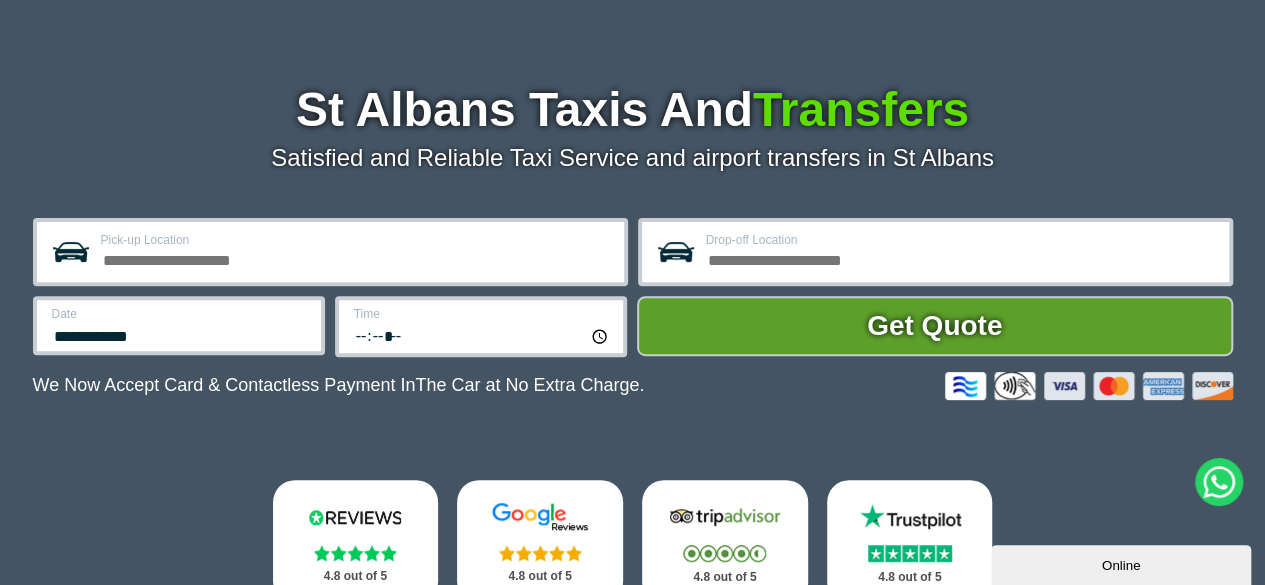 scroll, scrollTop: 0, scrollLeft: 0, axis: both 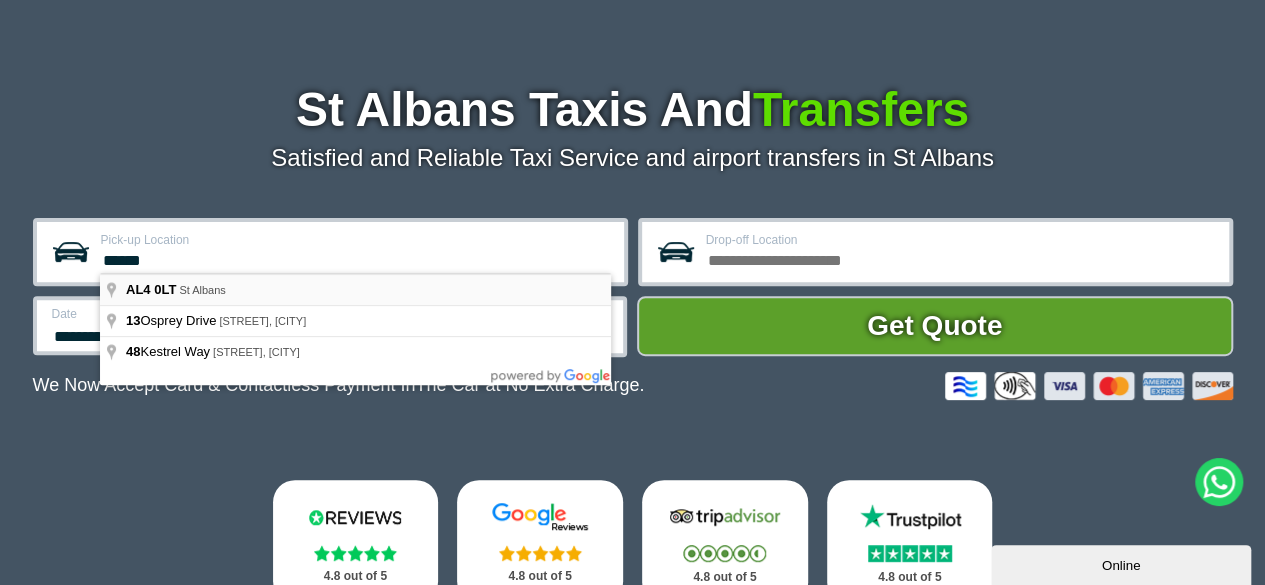 type on "**********" 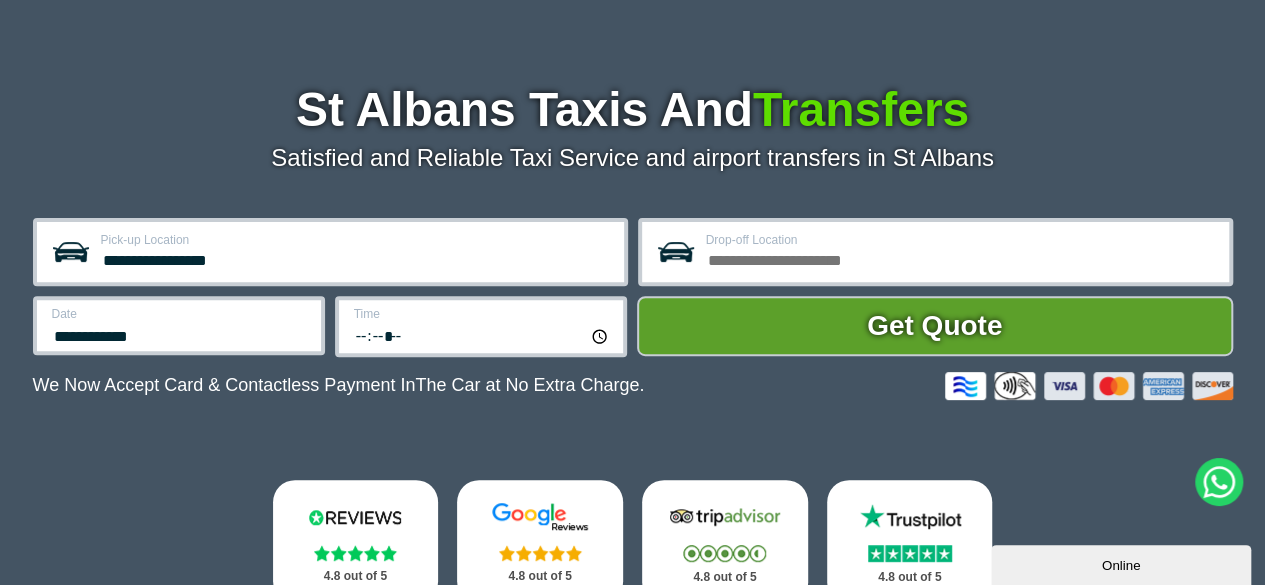 click on "**********" at bounding box center (179, 325) 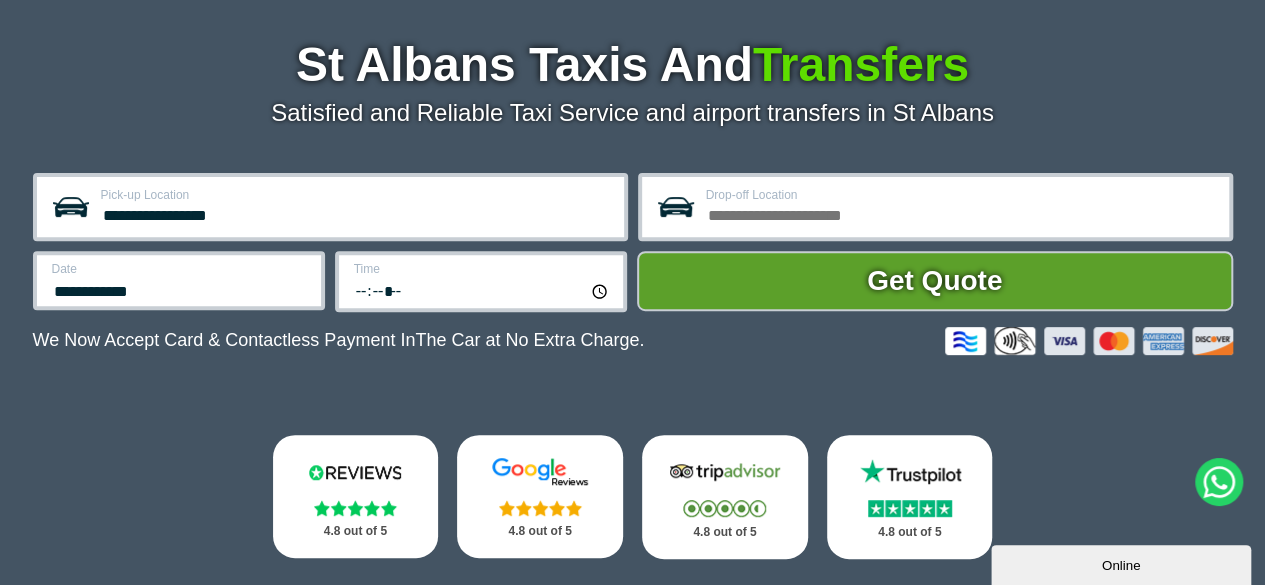 click on "**********" at bounding box center [179, 280] 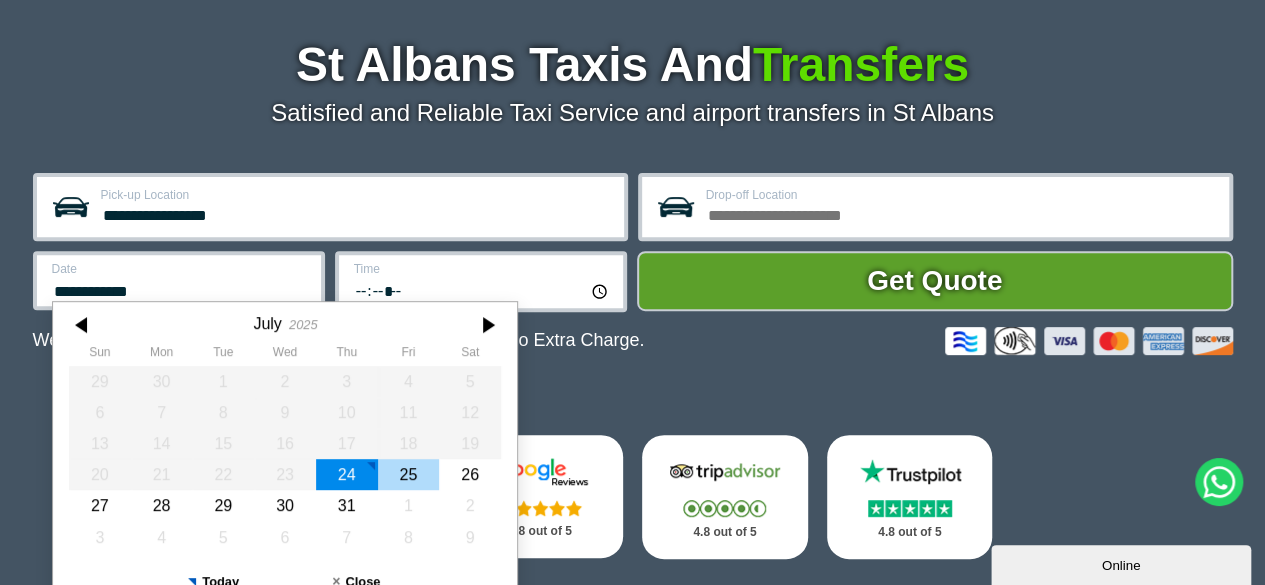 click on "25" at bounding box center (408, 474) 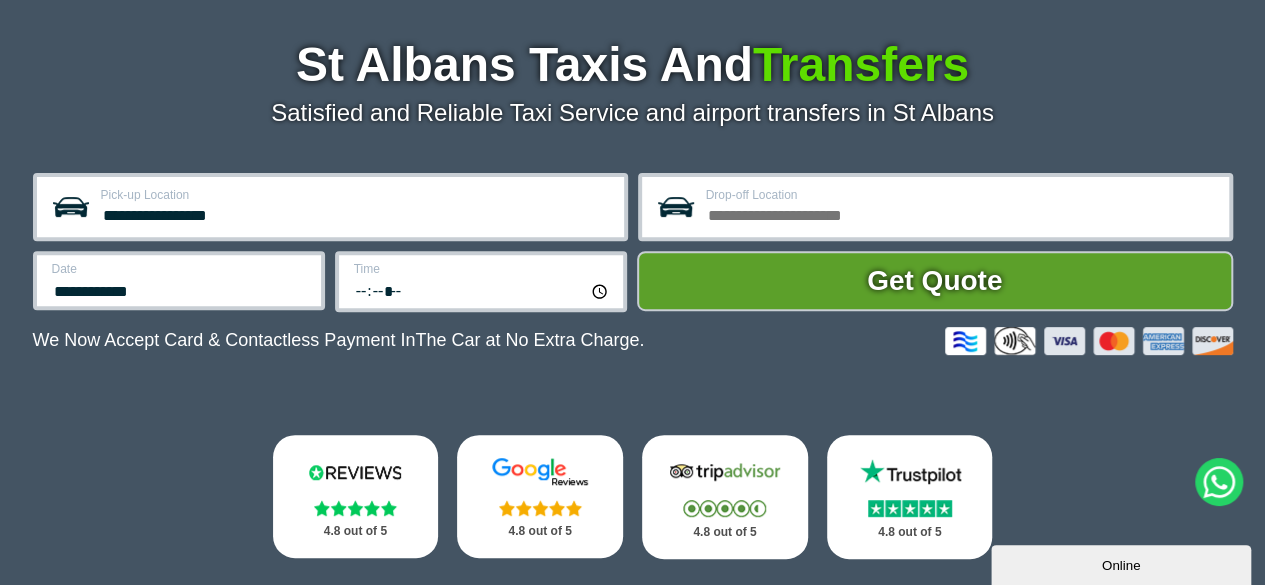 click on "*****" at bounding box center [482, 290] 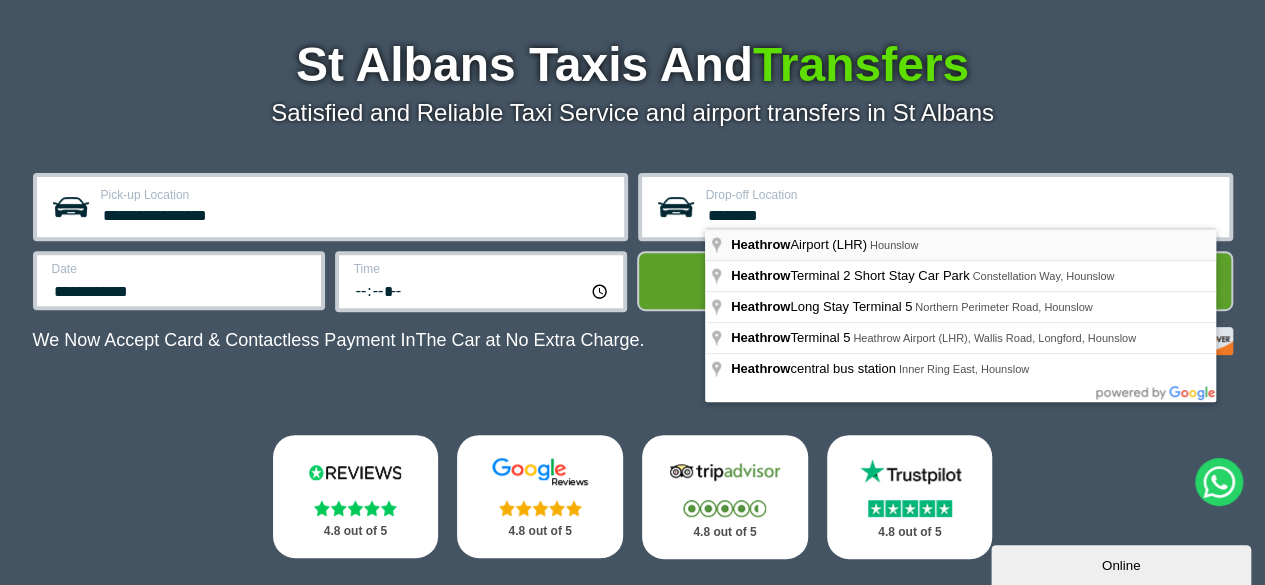 type on "**********" 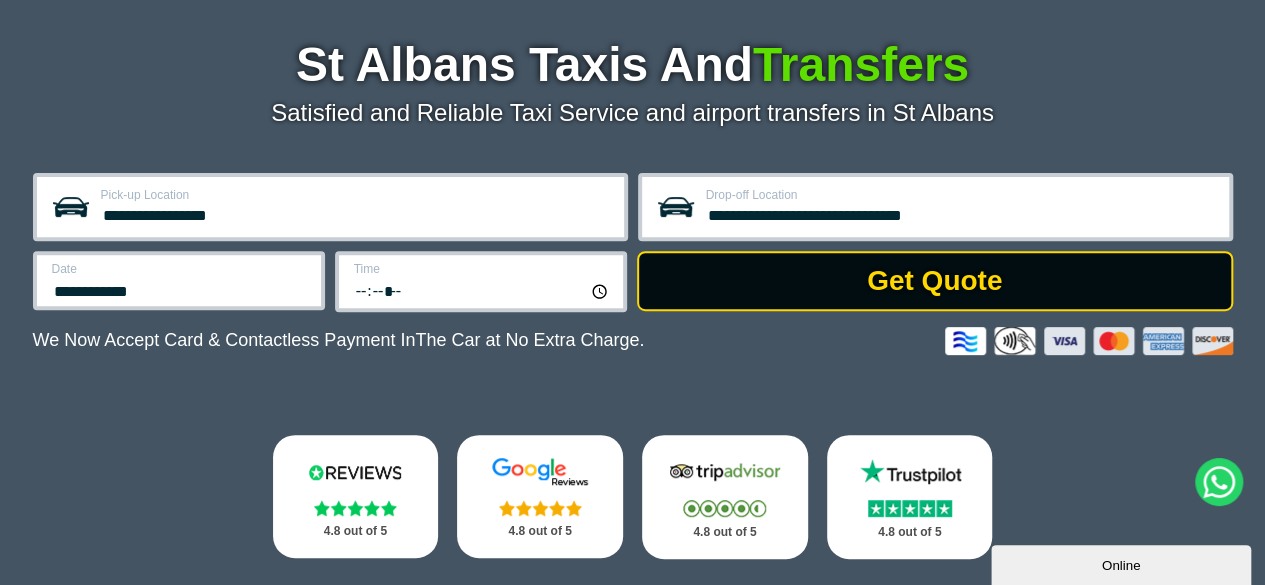 click on "Get Quote" at bounding box center [935, 281] 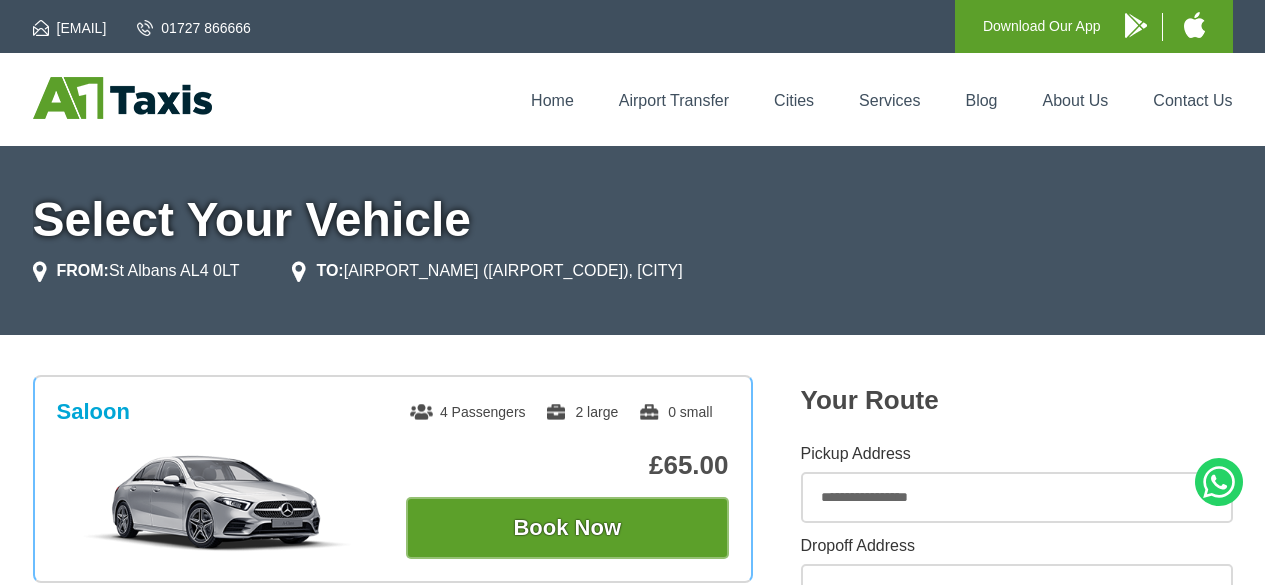 scroll, scrollTop: 0, scrollLeft: 0, axis: both 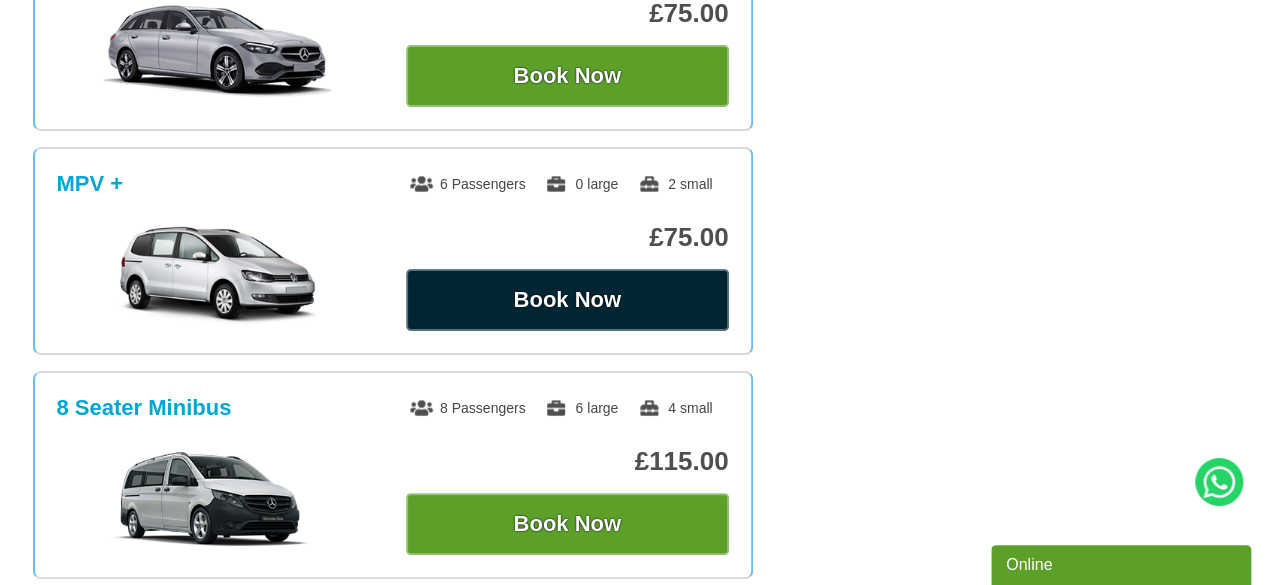 click on "Book Now" at bounding box center (567, 300) 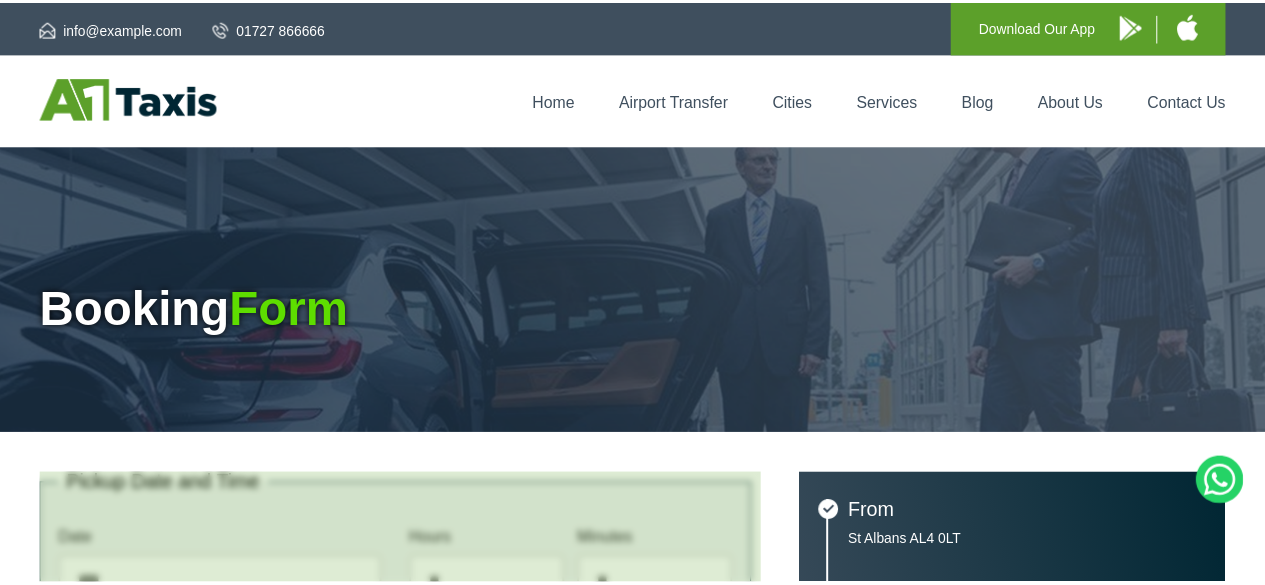 scroll, scrollTop: 0, scrollLeft: 0, axis: both 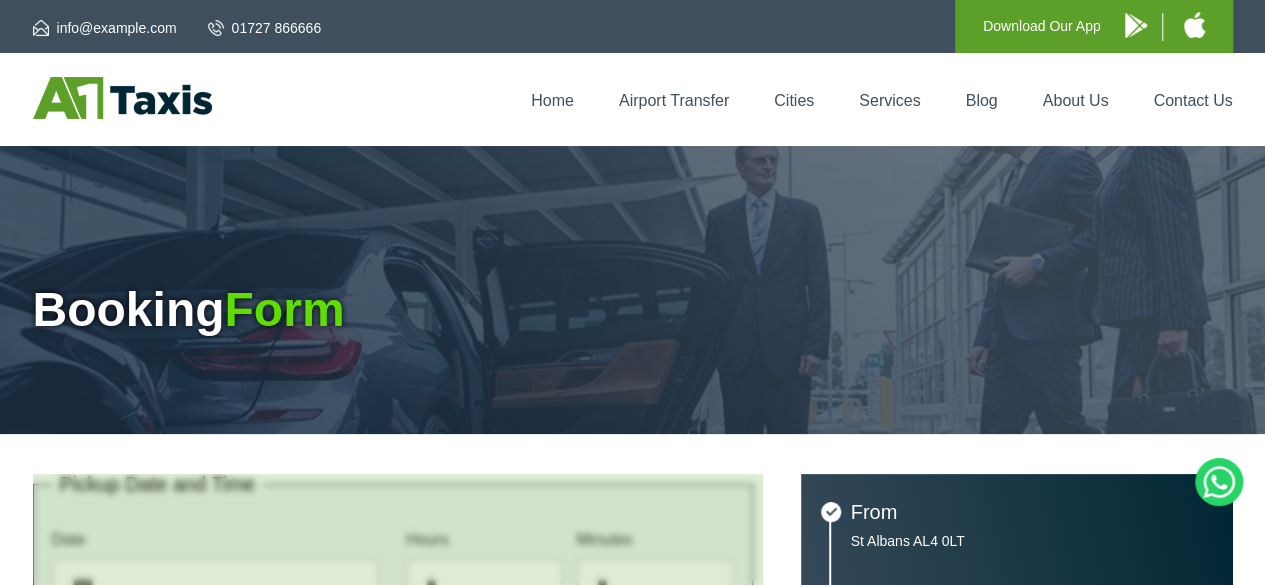 type on "**********" 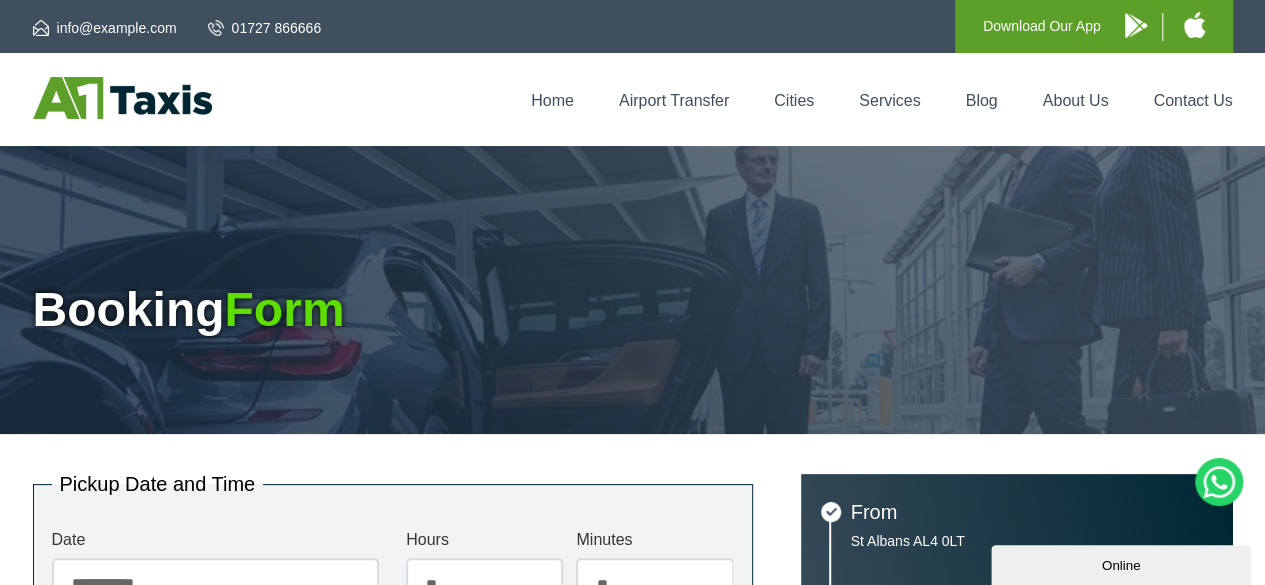 scroll, scrollTop: 0, scrollLeft: 0, axis: both 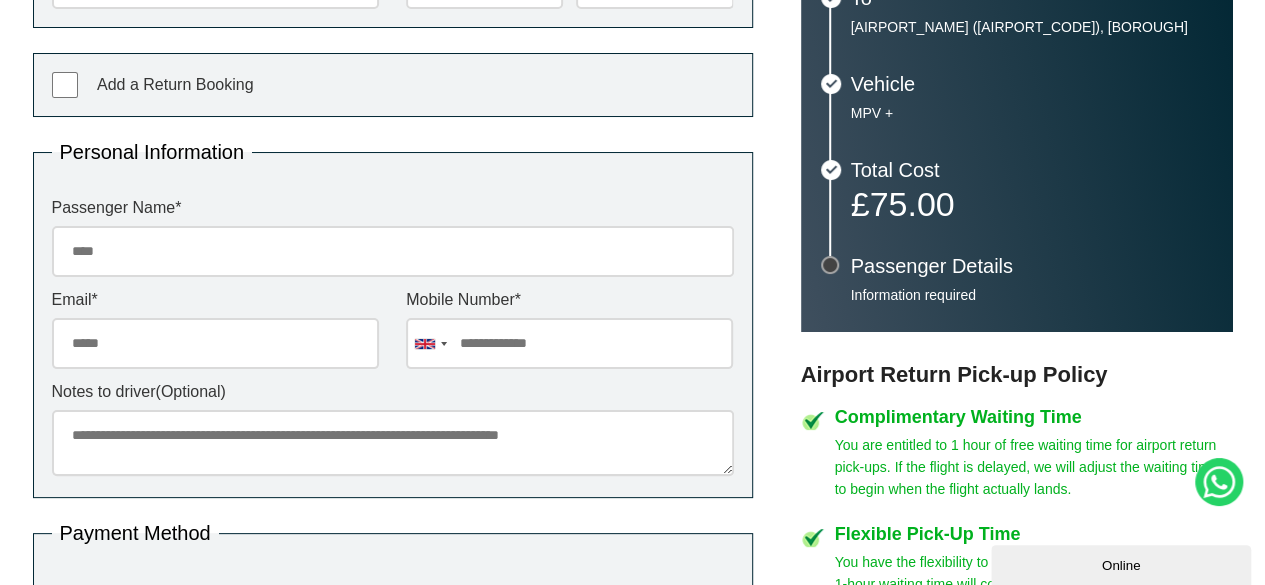 click on "Passenger Name  *" at bounding box center [393, 251] 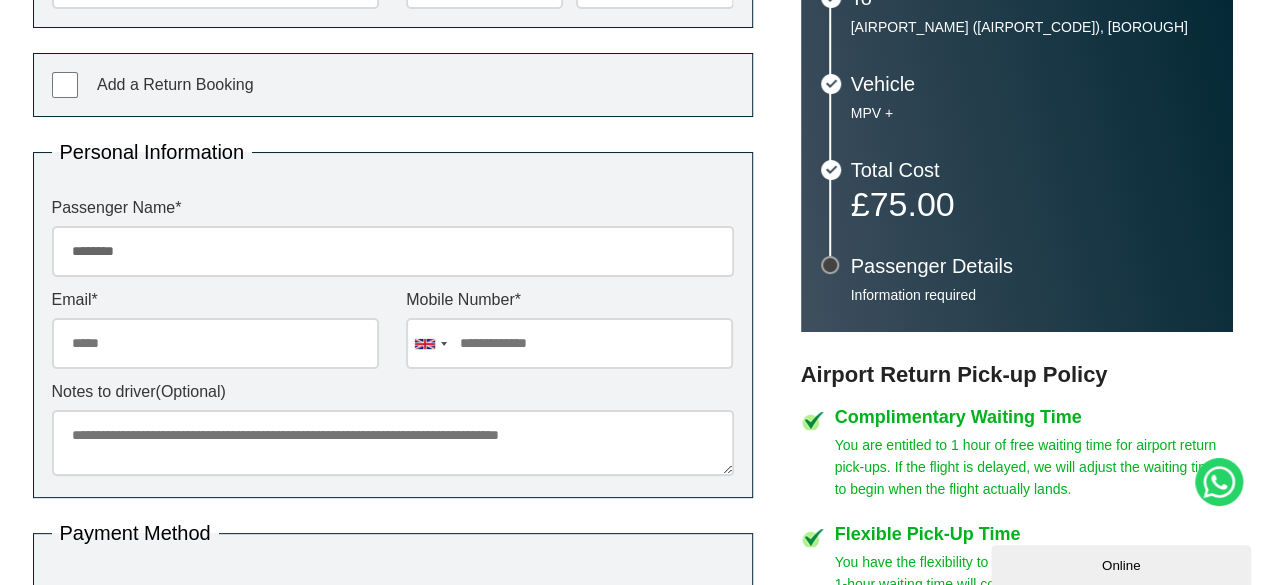 type on "*******" 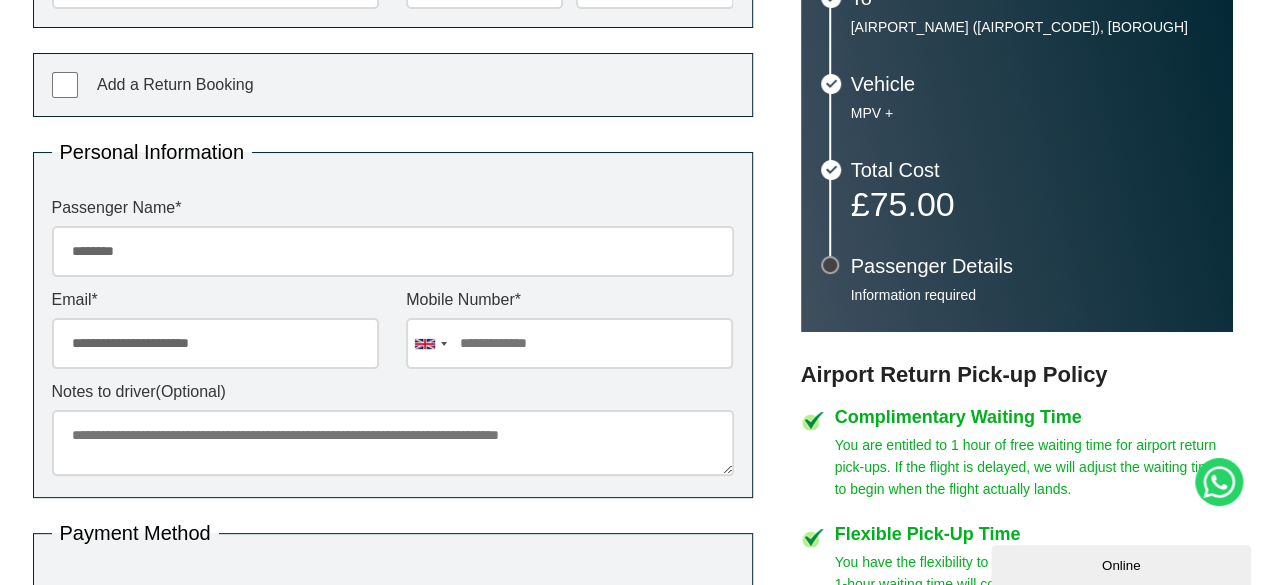 type on "**********" 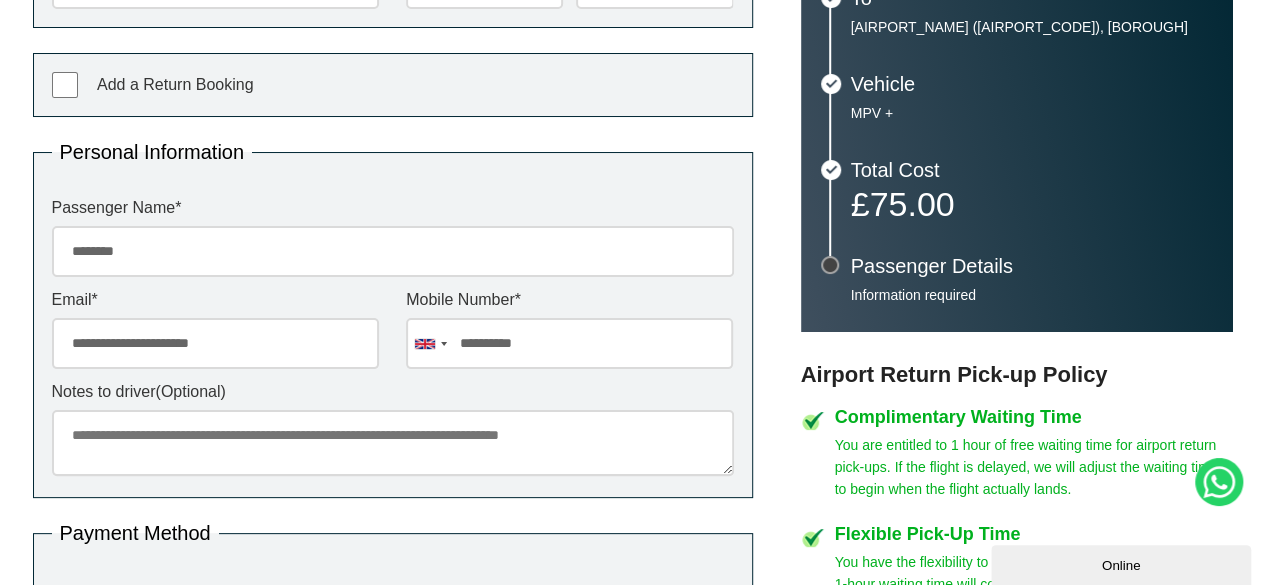 type on "**********" 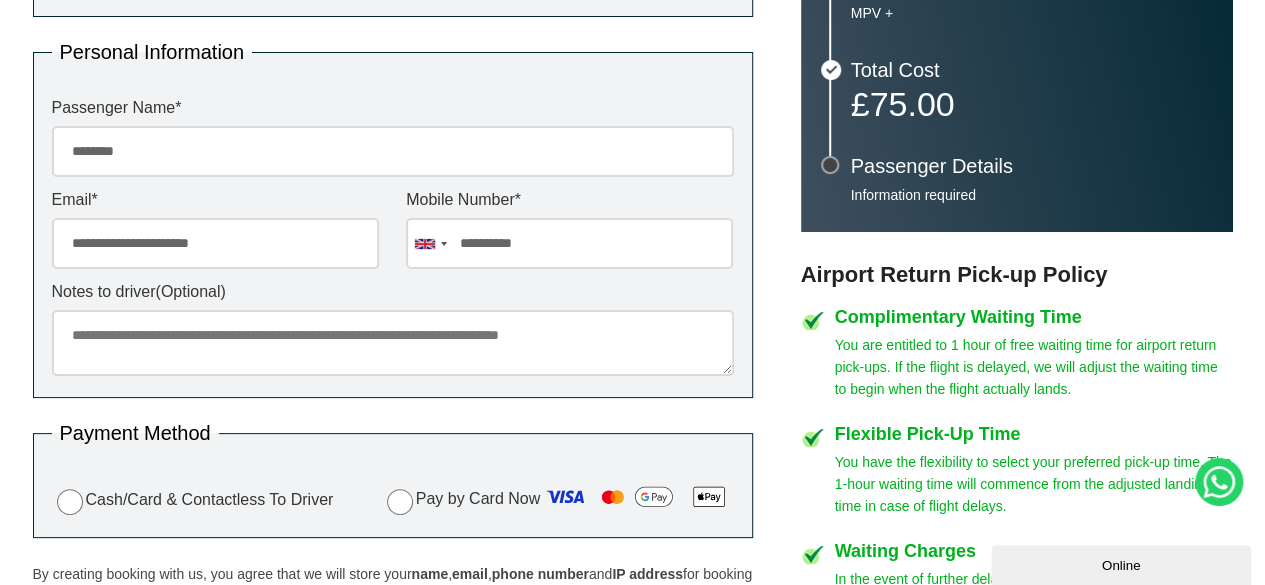 click on "Notes to driver  (Optional)" at bounding box center [393, 343] 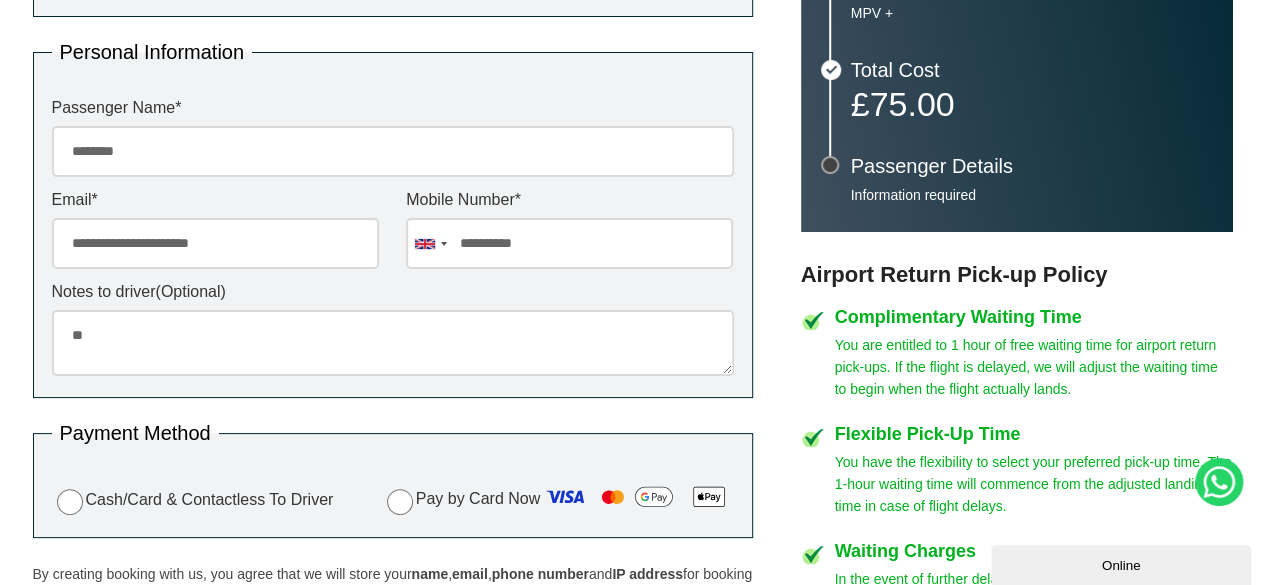 type on "*" 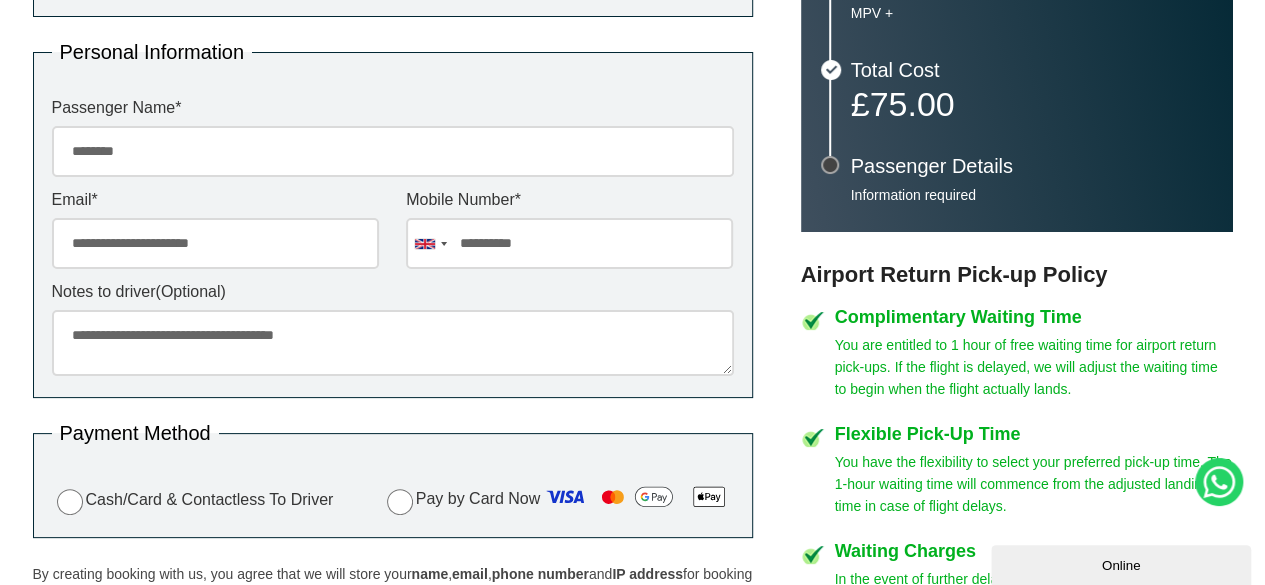 click on "**********" at bounding box center [393, 343] 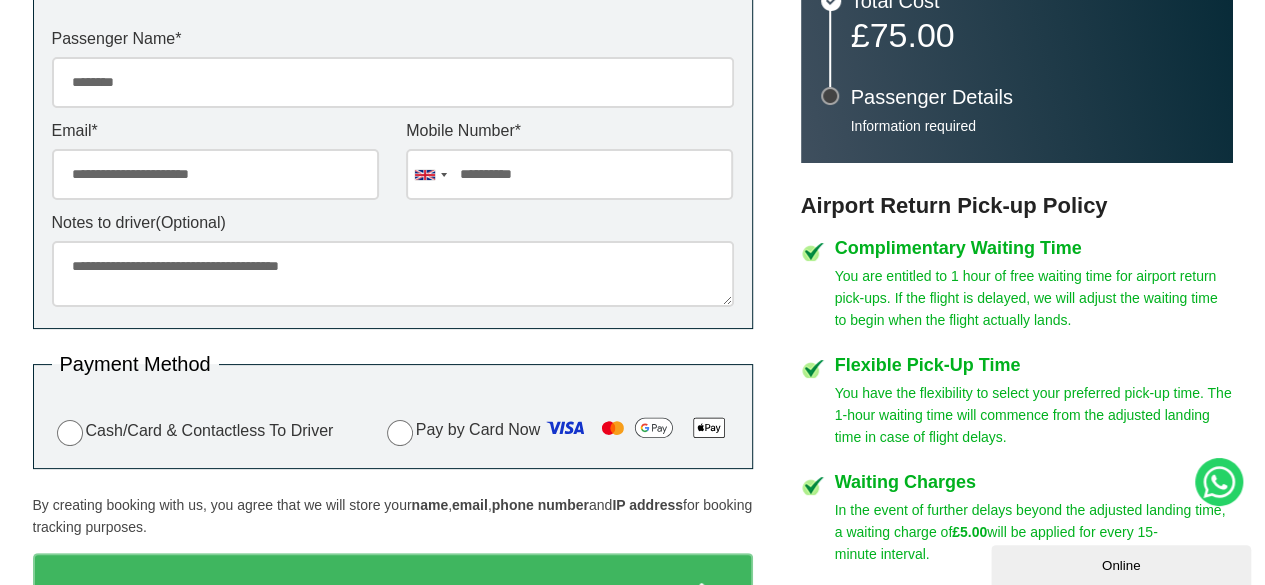 scroll, scrollTop: 800, scrollLeft: 0, axis: vertical 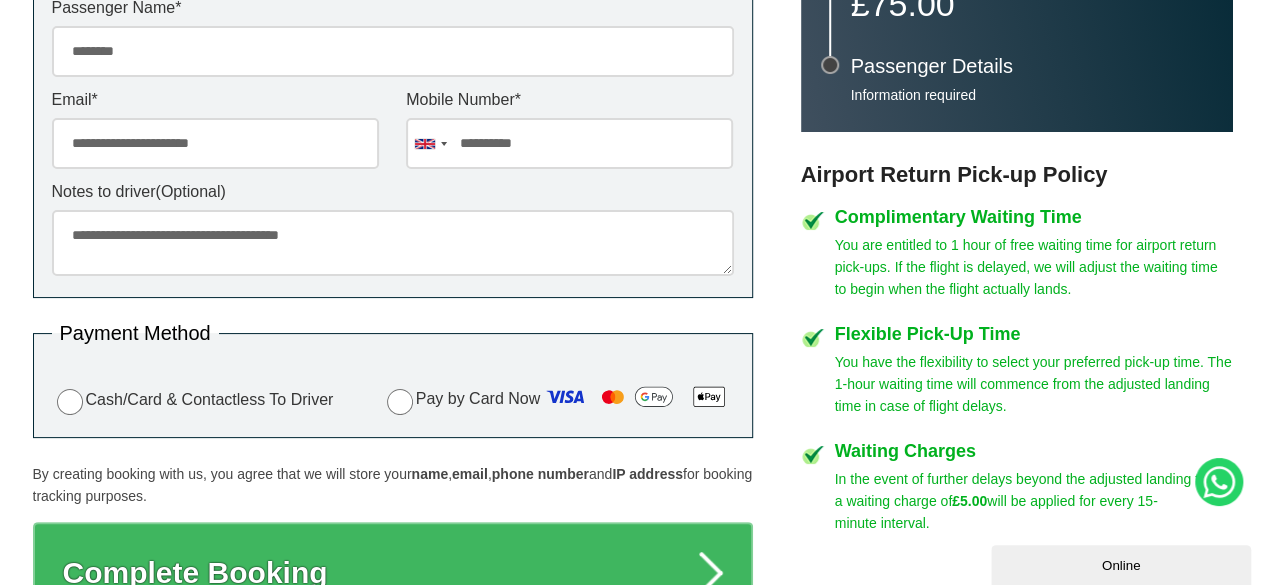 type on "**********" 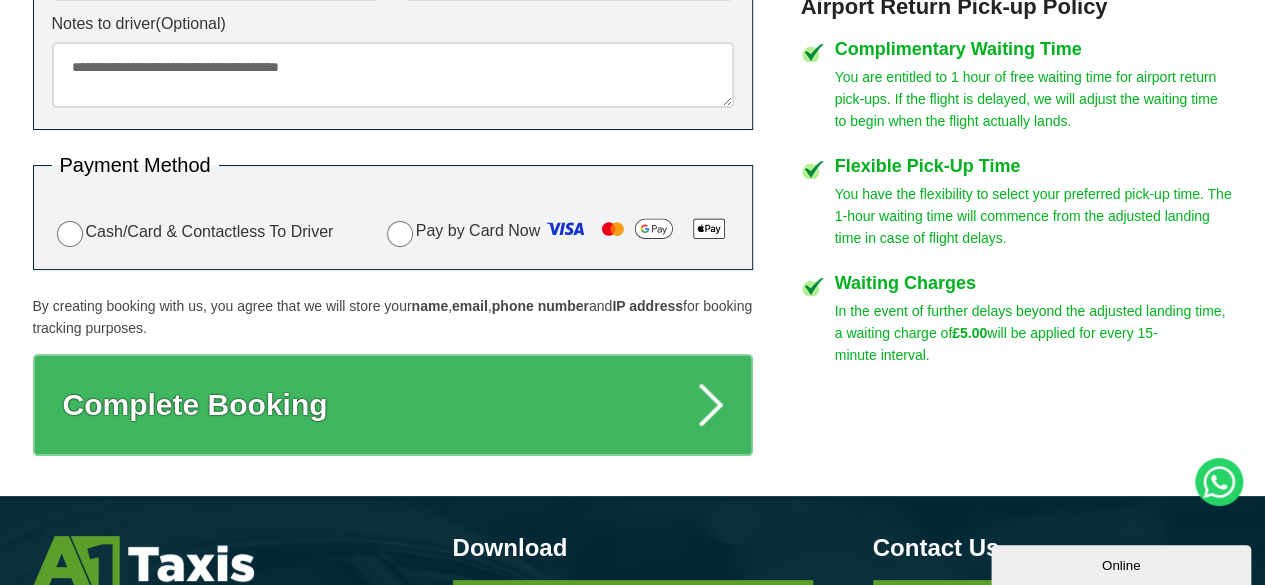 scroll, scrollTop: 1000, scrollLeft: 0, axis: vertical 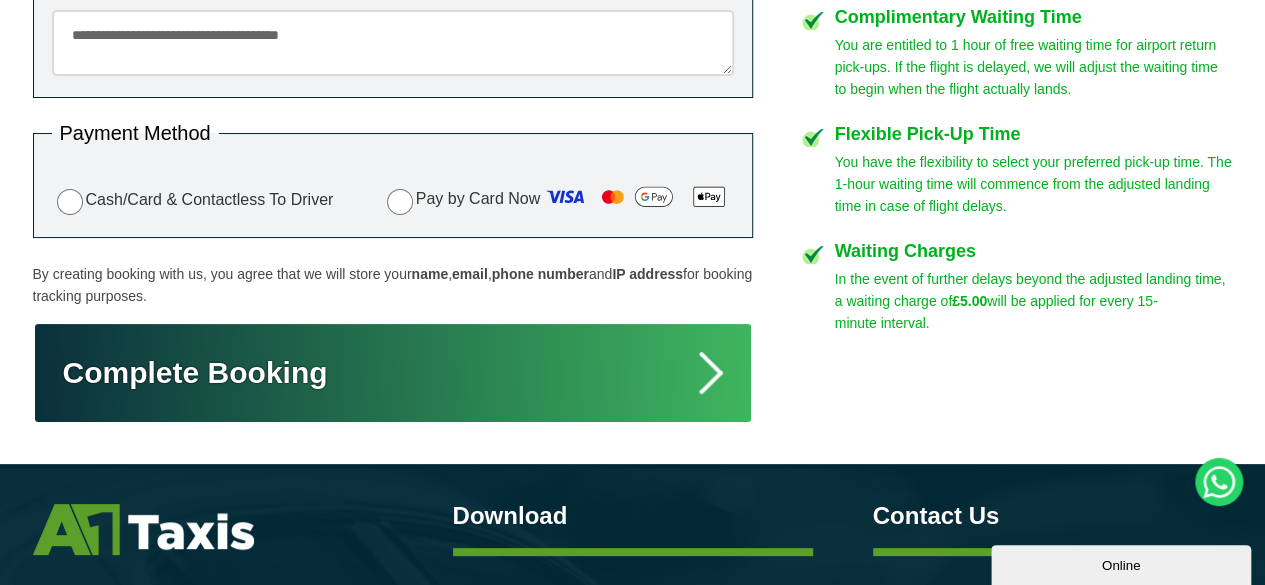 click on "Complete Booking" at bounding box center (393, 373) 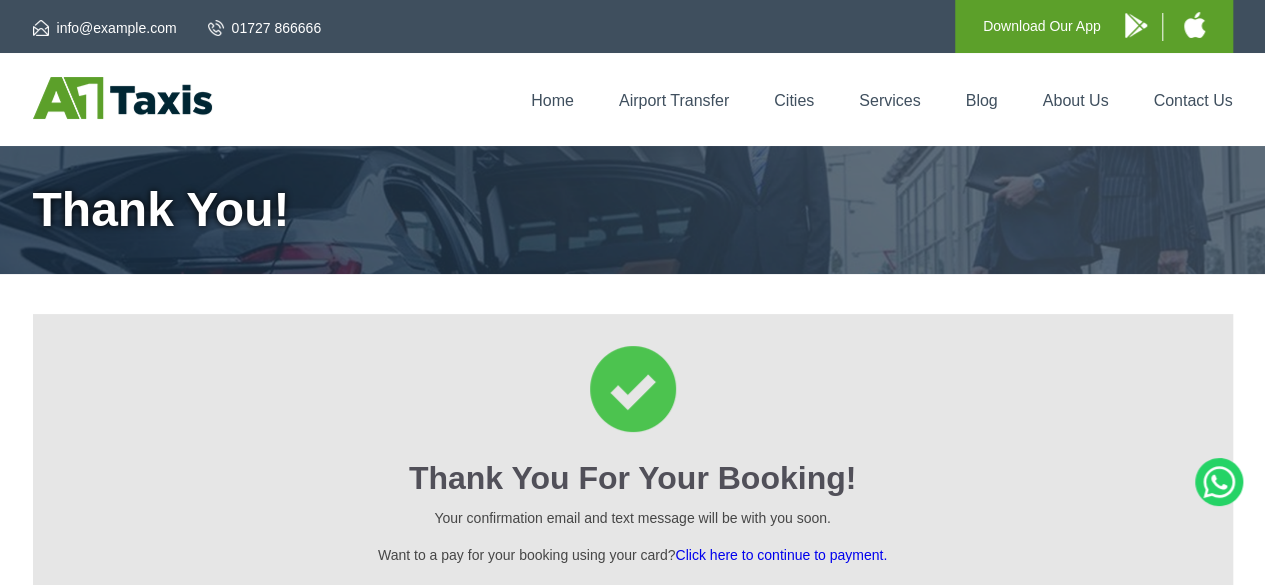 scroll, scrollTop: 151, scrollLeft: 0, axis: vertical 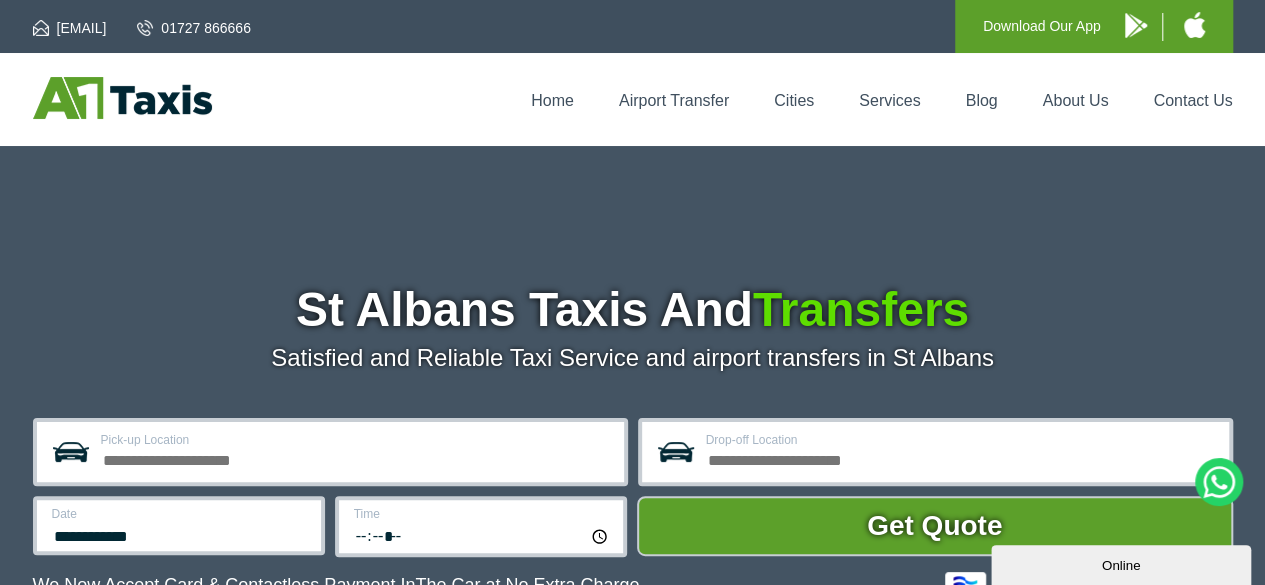 click on "Pick-up Location" at bounding box center (356, 458) 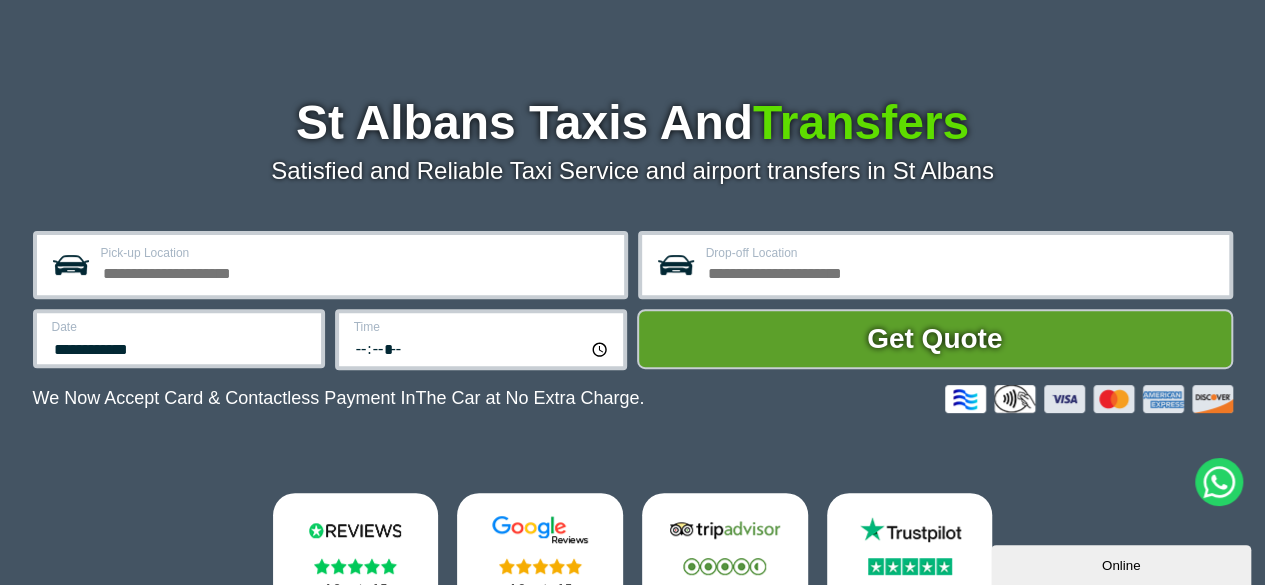 scroll, scrollTop: 200, scrollLeft: 0, axis: vertical 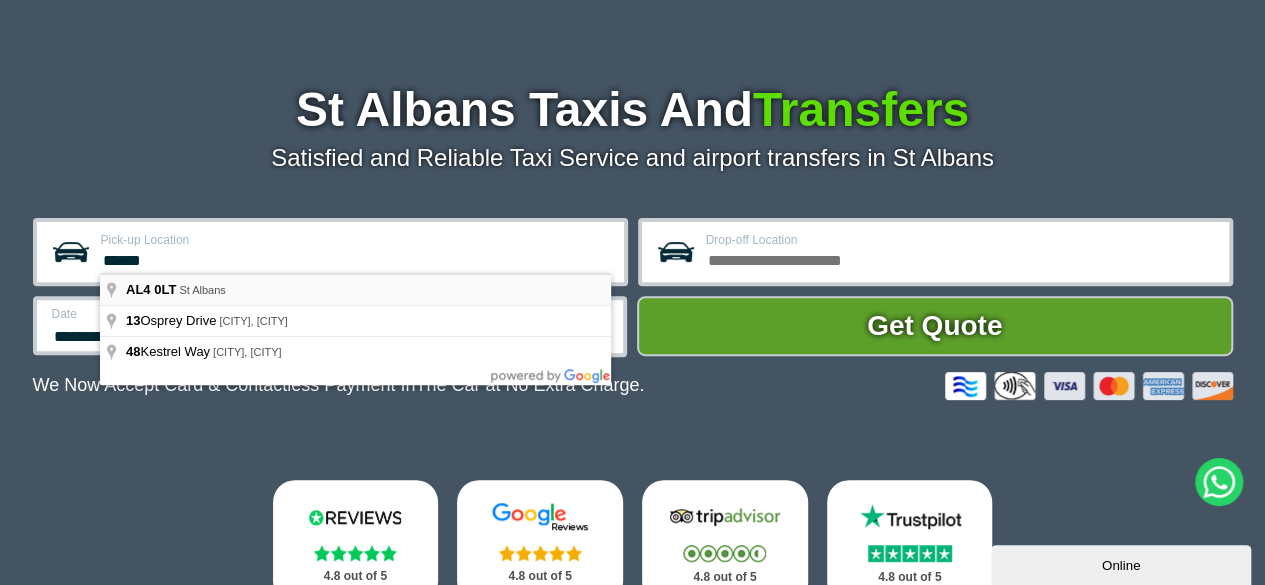 type on "**********" 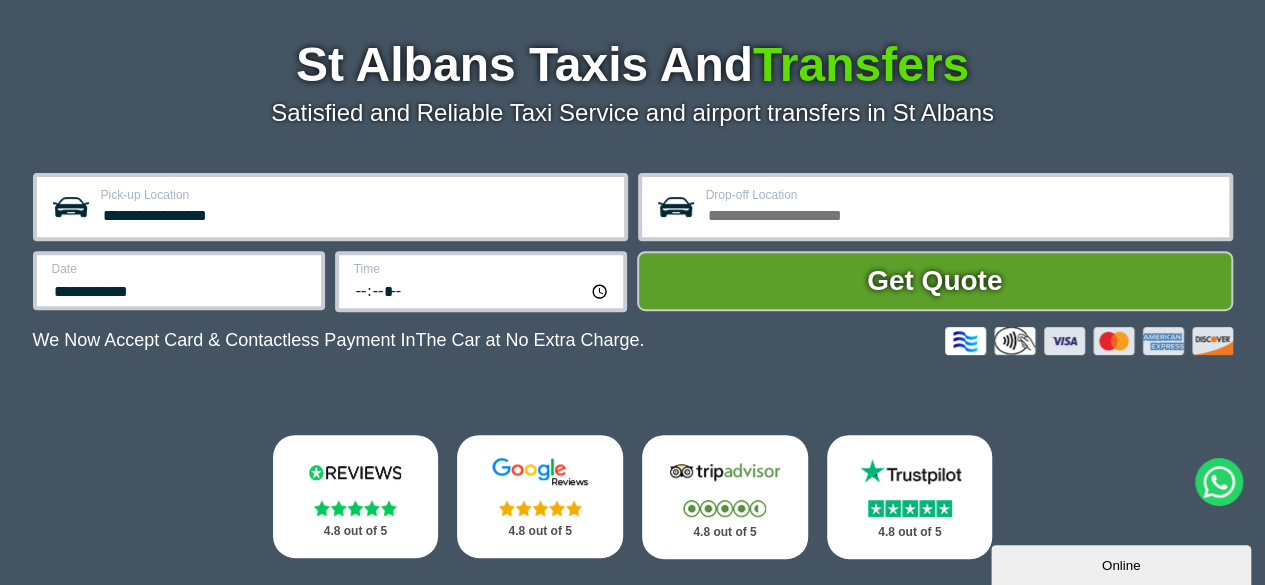 click on "**********" at bounding box center [179, 280] 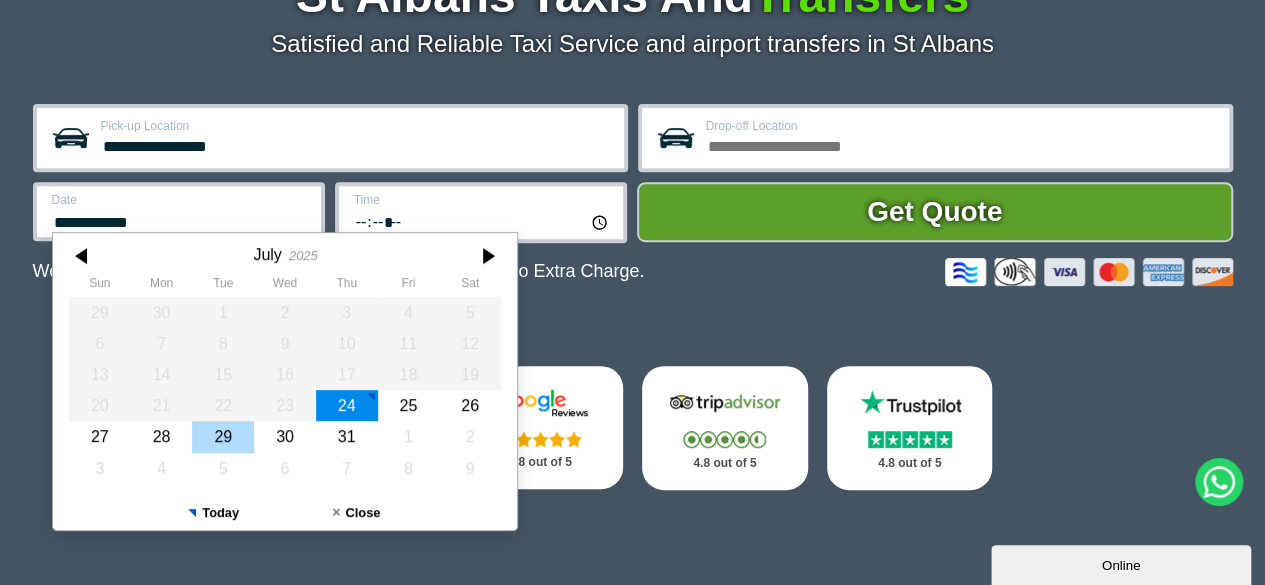 scroll, scrollTop: 345, scrollLeft: 0, axis: vertical 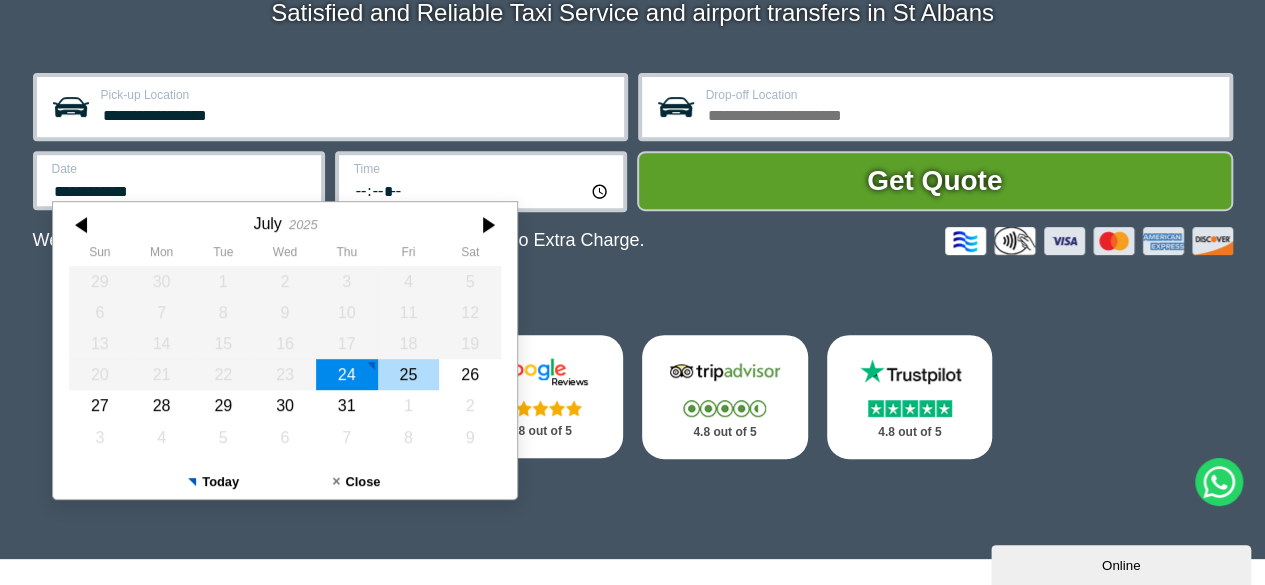 click on "25" at bounding box center [408, 374] 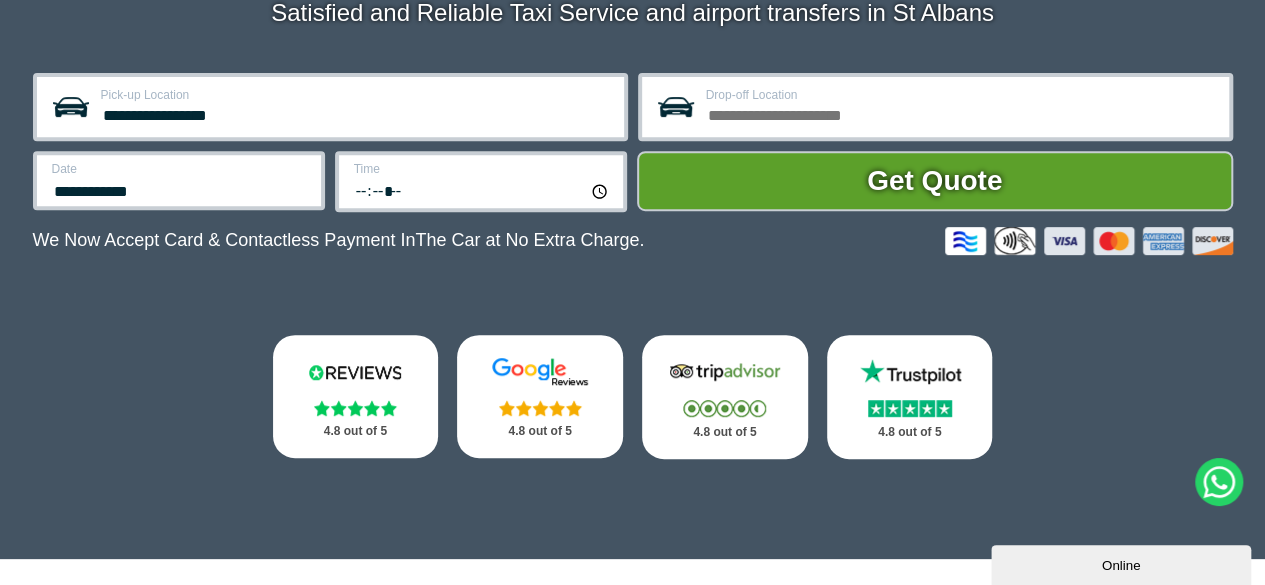 click on "*****" at bounding box center (482, 190) 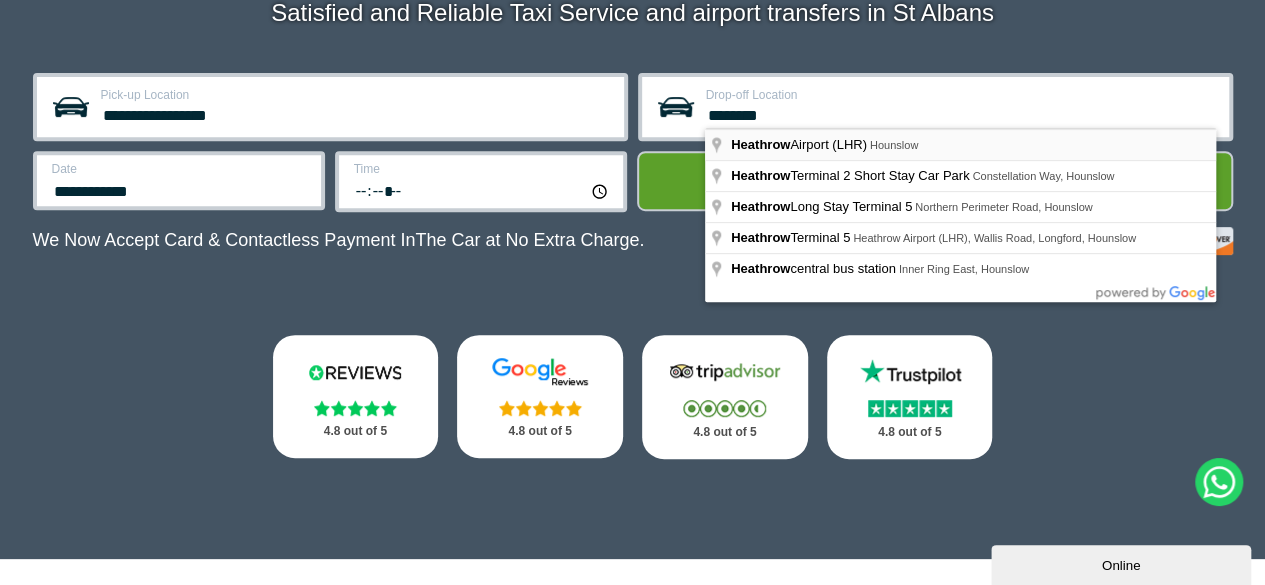 type on "**********" 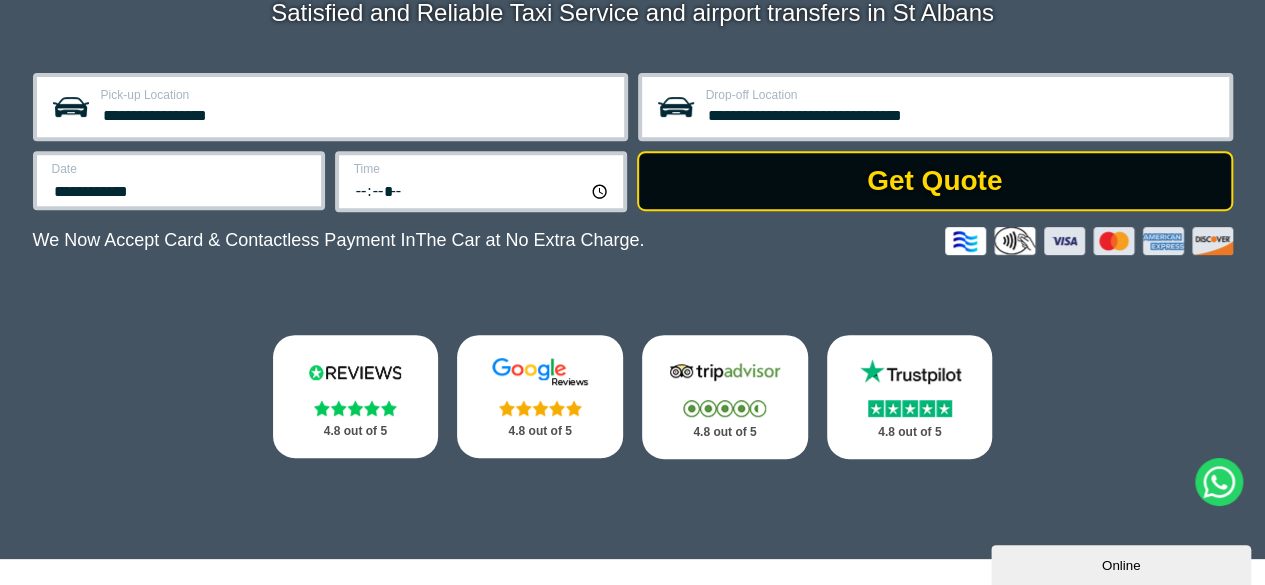 click on "Get Quote" at bounding box center (935, 181) 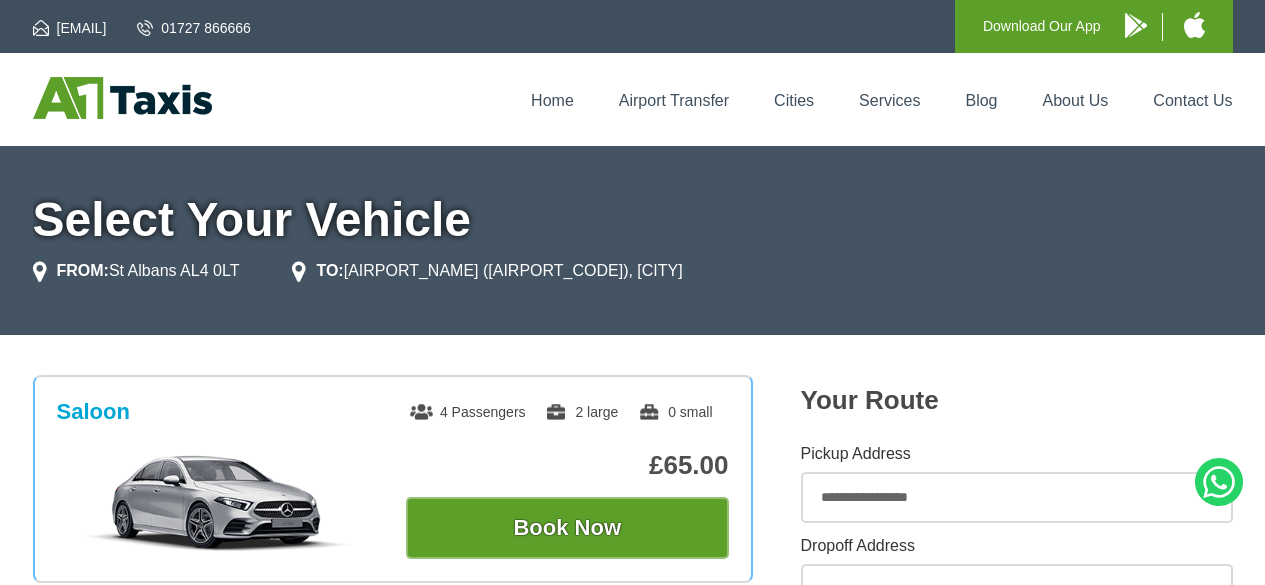 scroll, scrollTop: 0, scrollLeft: 0, axis: both 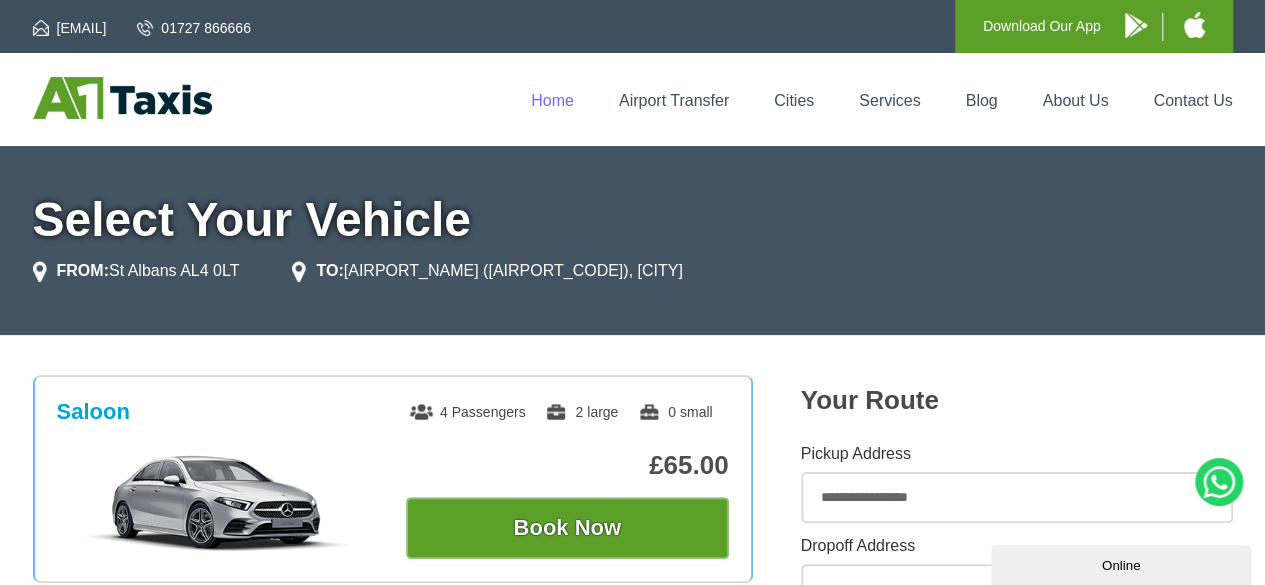 click on "Home" at bounding box center (552, 100) 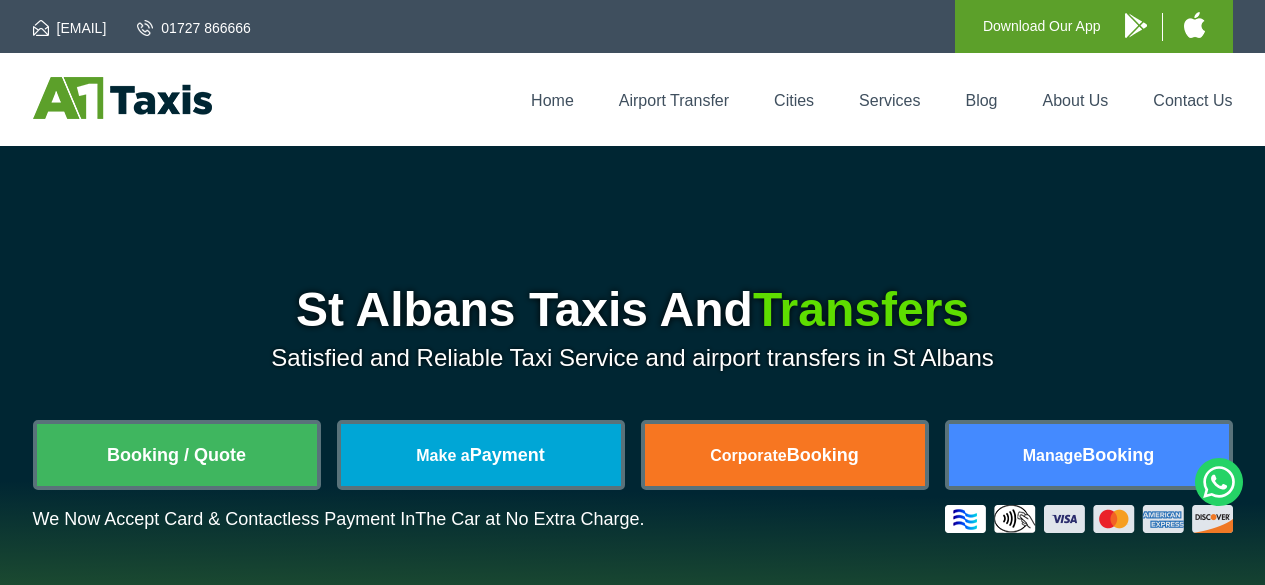 scroll, scrollTop: 0, scrollLeft: 0, axis: both 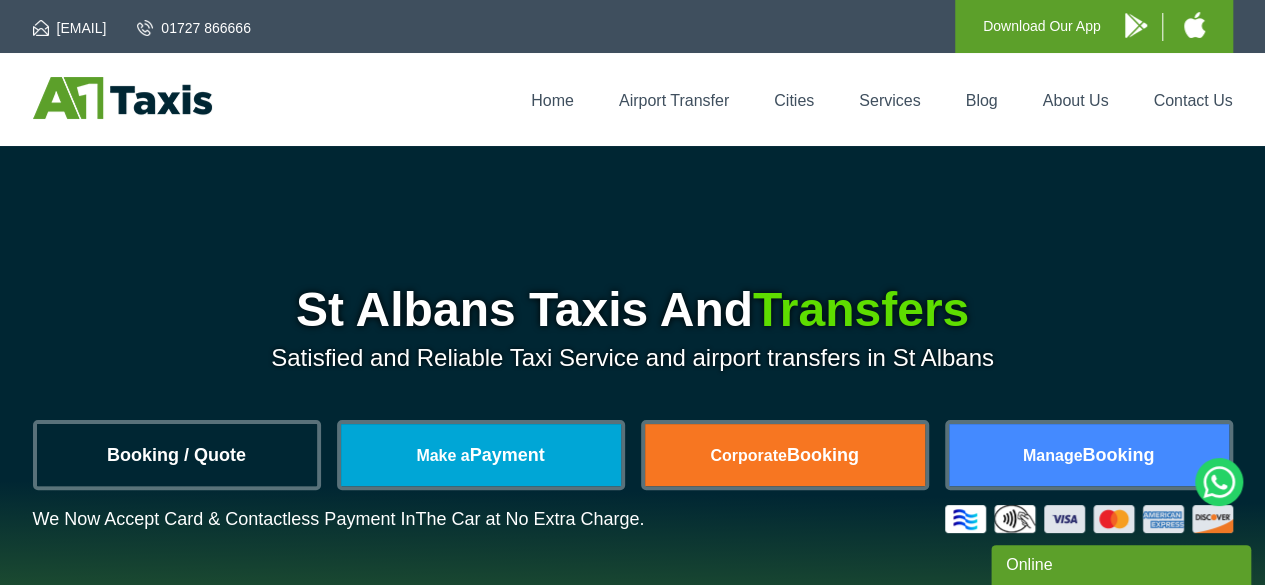 click on "Booking / Quote" at bounding box center (177, 455) 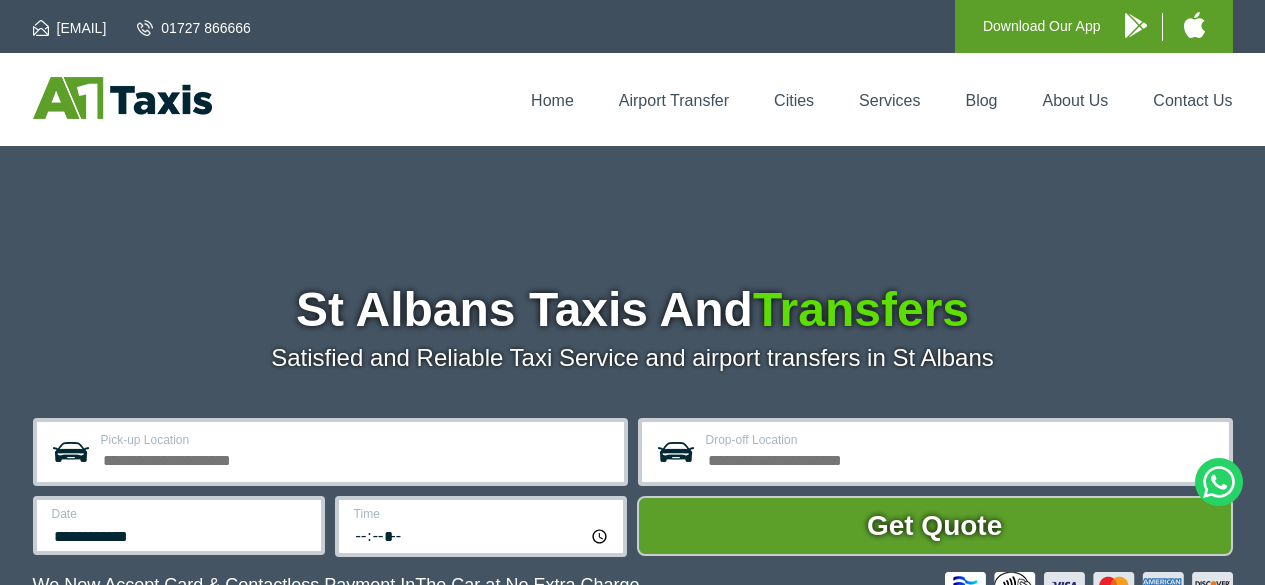 scroll, scrollTop: 0, scrollLeft: 0, axis: both 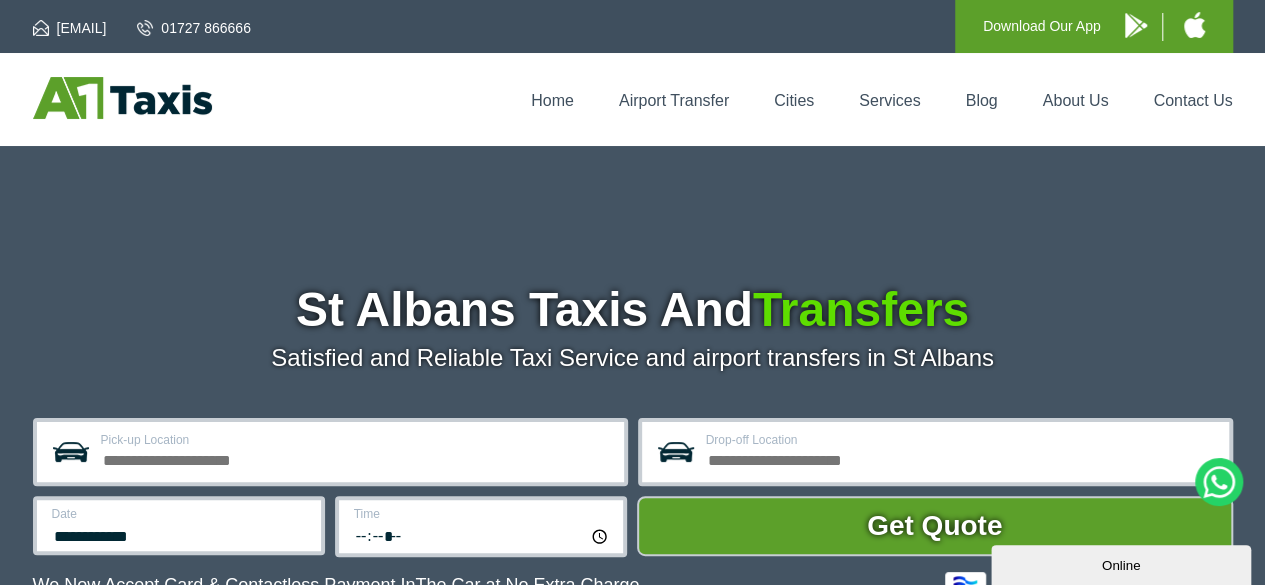 click on "Pick-up Location" at bounding box center [356, 458] 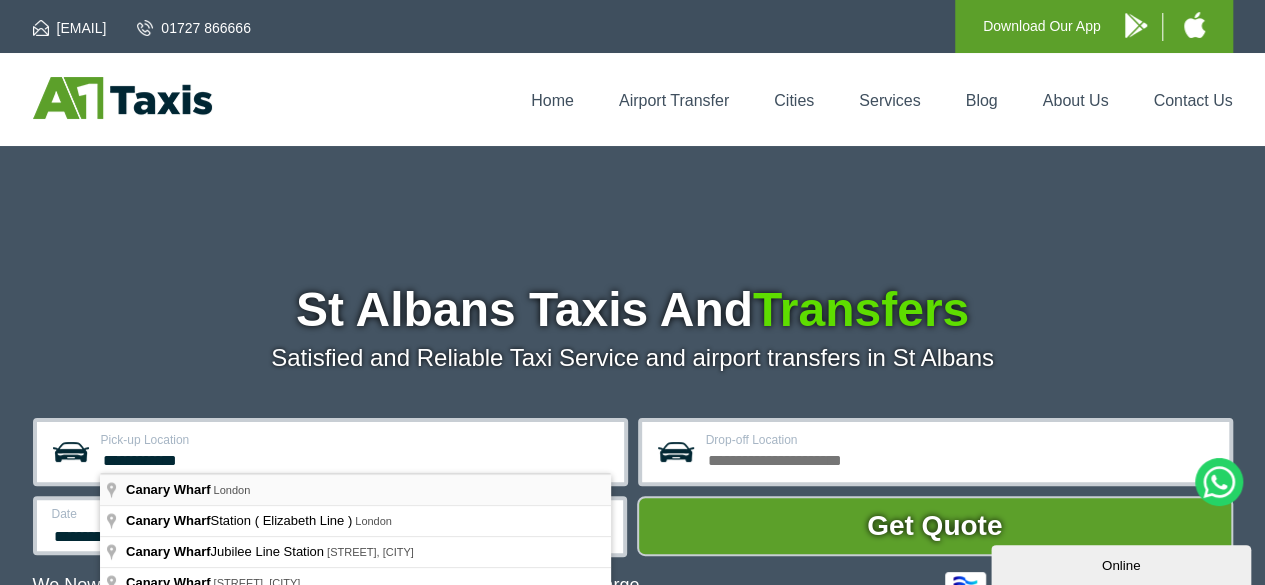 type on "**********" 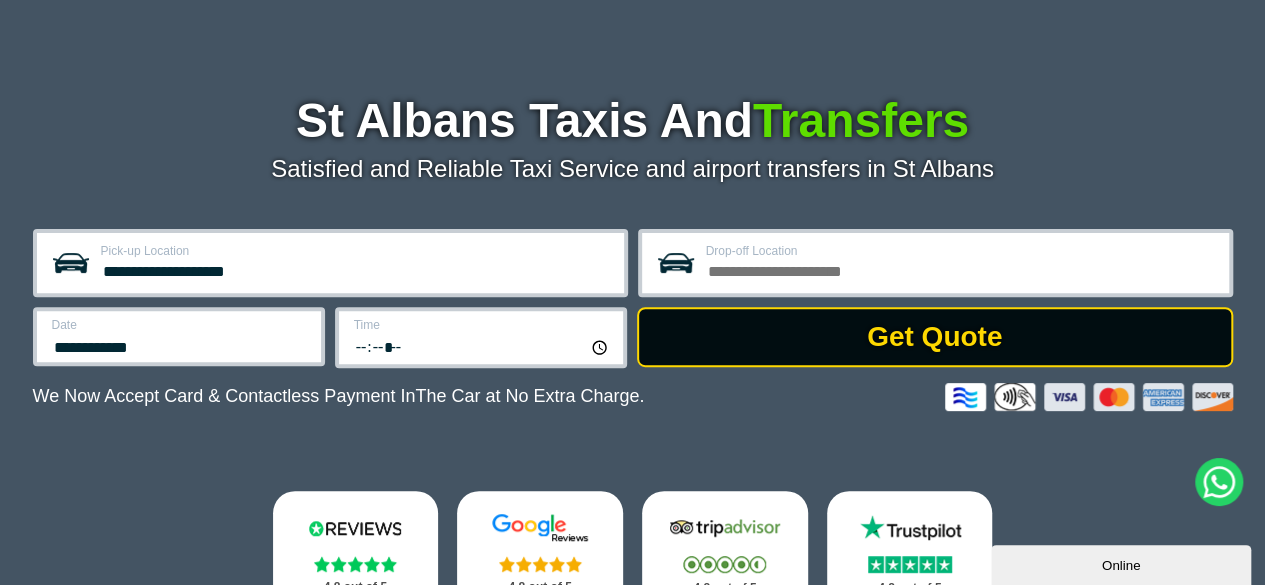 scroll, scrollTop: 200, scrollLeft: 0, axis: vertical 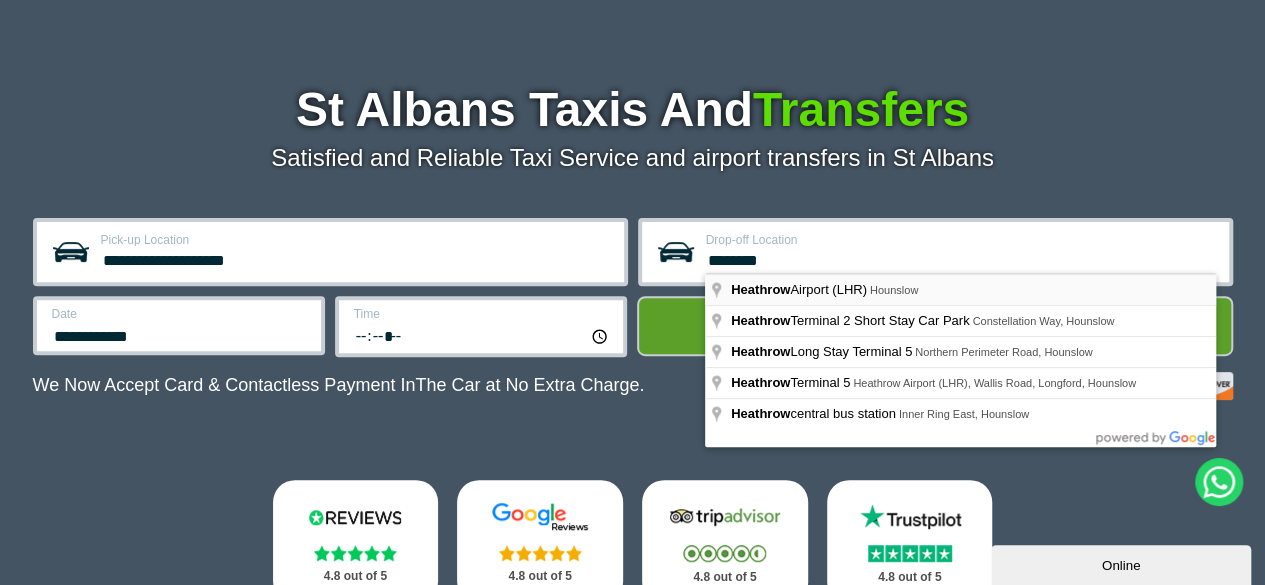 type on "**********" 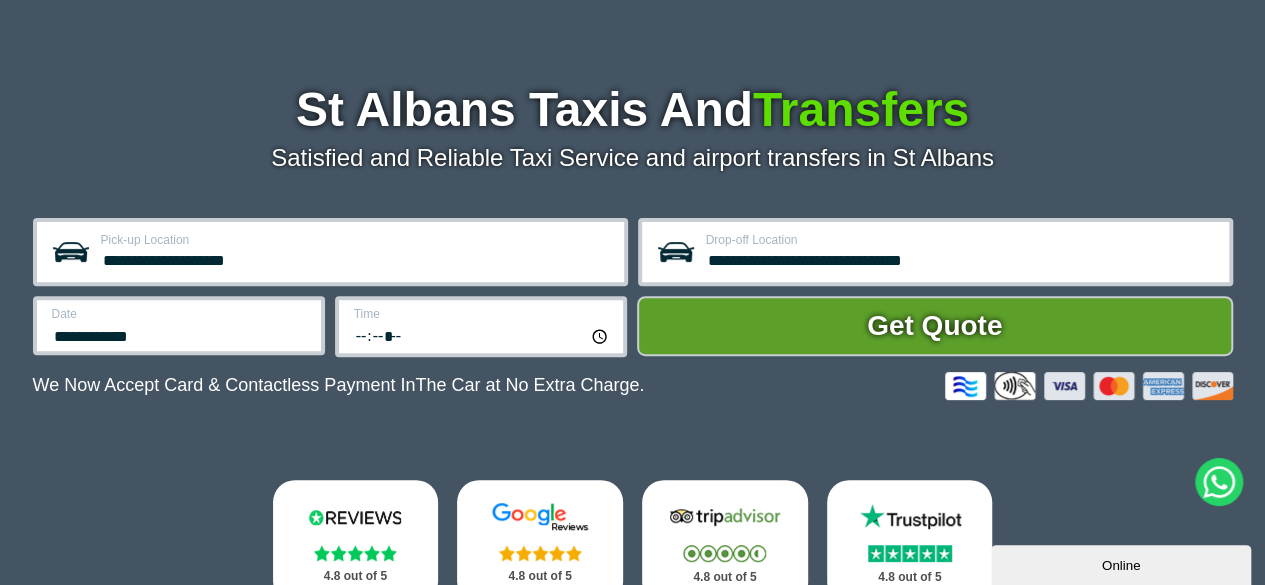 scroll, scrollTop: 245, scrollLeft: 0, axis: vertical 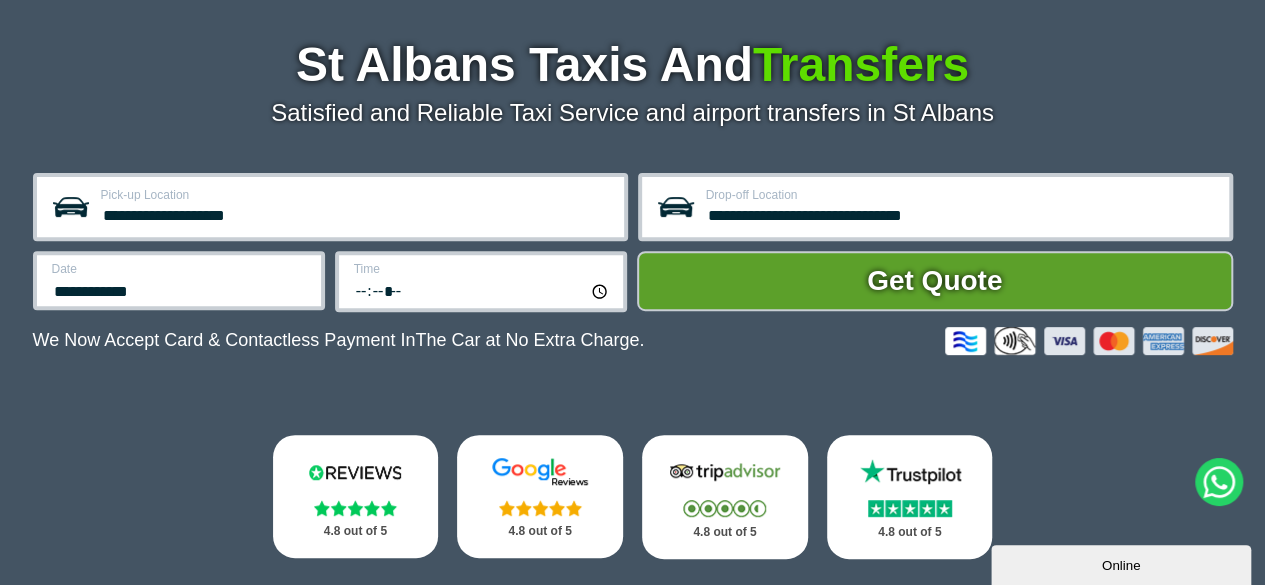 click on "**********" at bounding box center [179, 280] 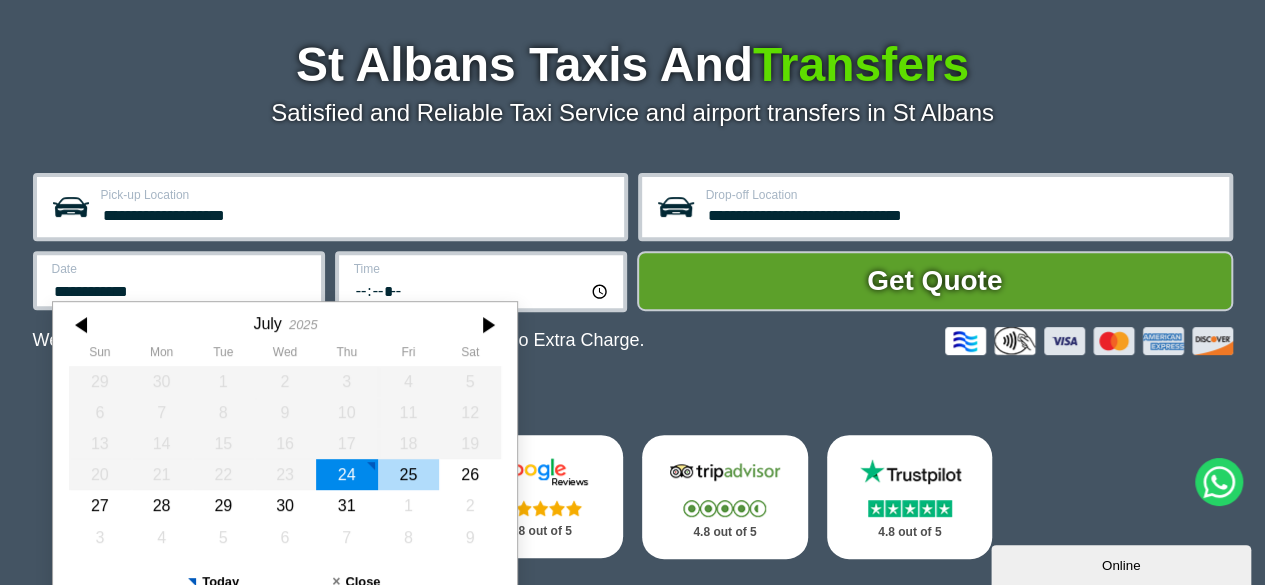 click on "25" at bounding box center (408, 474) 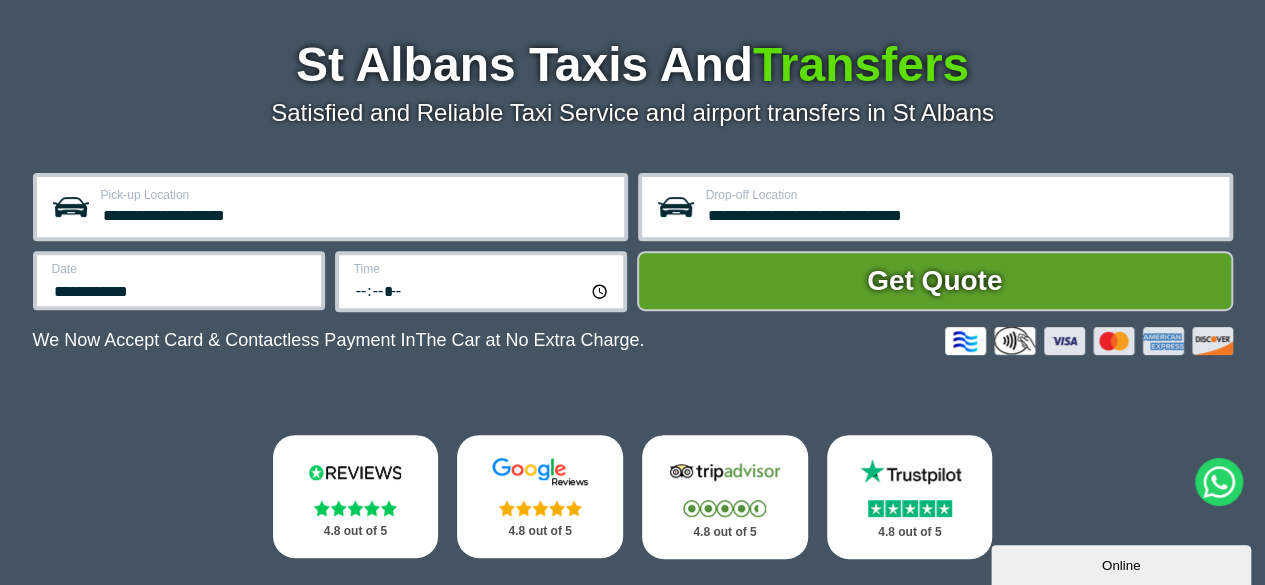 click on "*****" at bounding box center [482, 290] 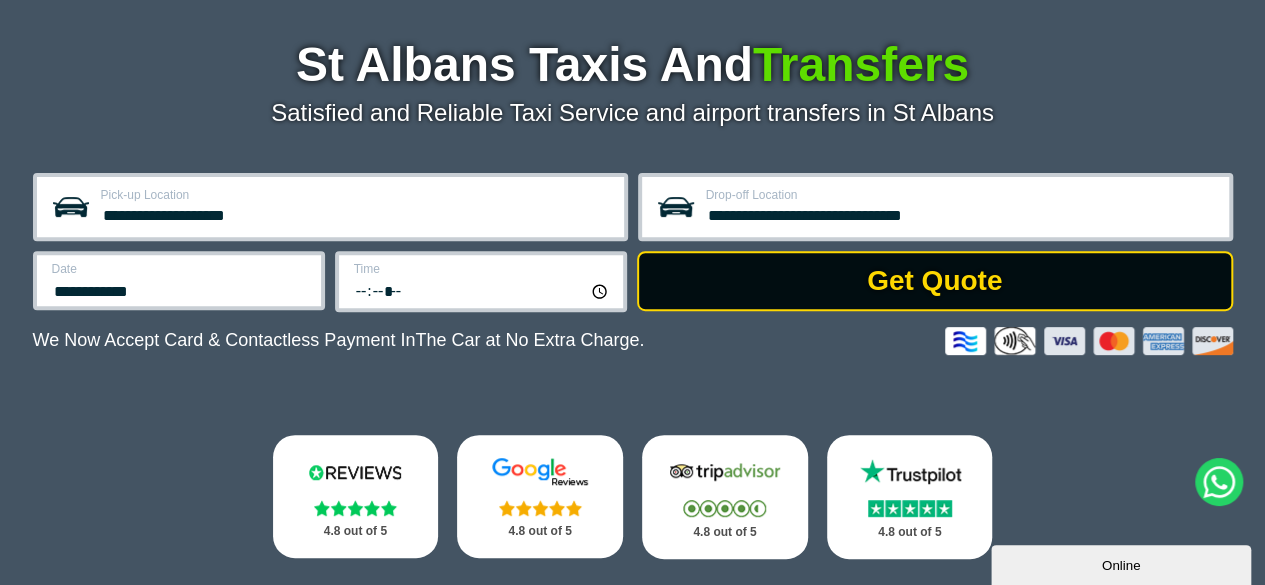 click on "Get Quote" at bounding box center [935, 281] 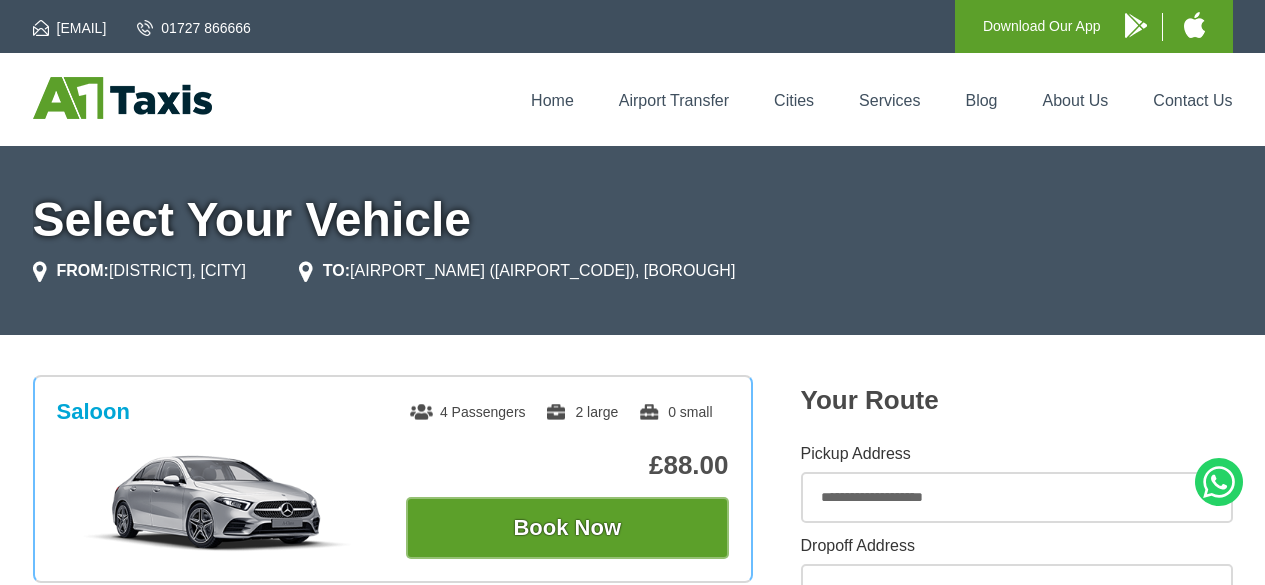 scroll, scrollTop: 0, scrollLeft: 0, axis: both 